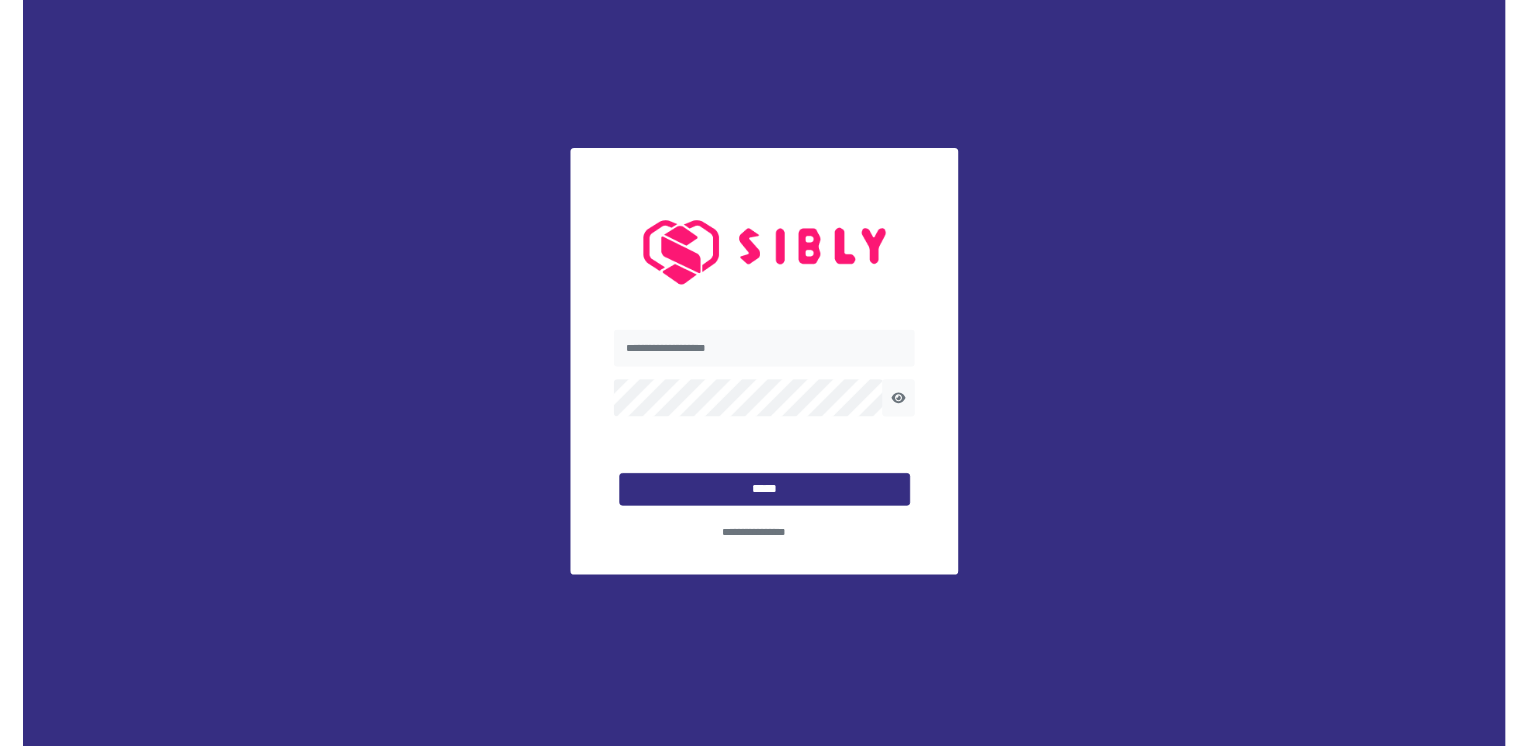 scroll, scrollTop: 0, scrollLeft: 0, axis: both 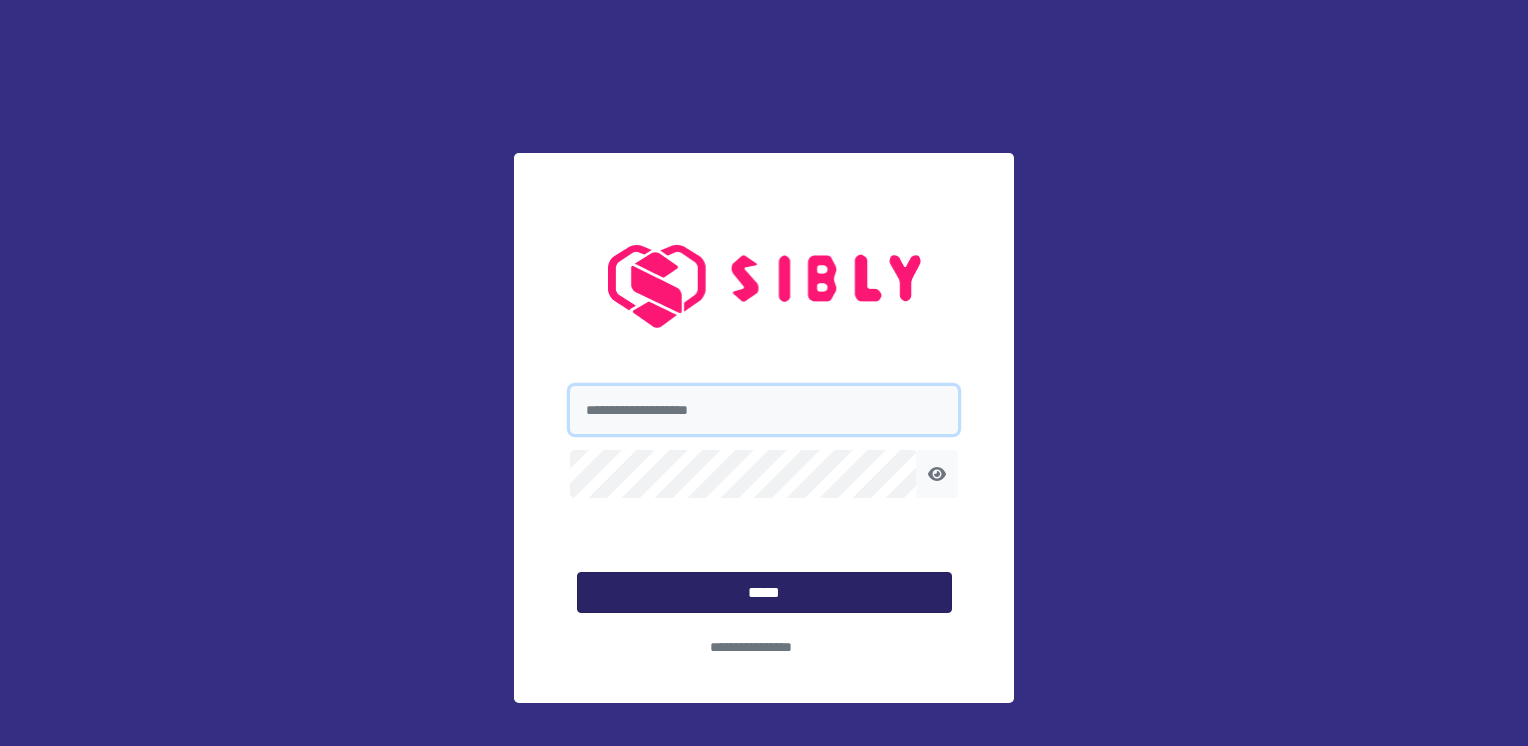 type on "**********" 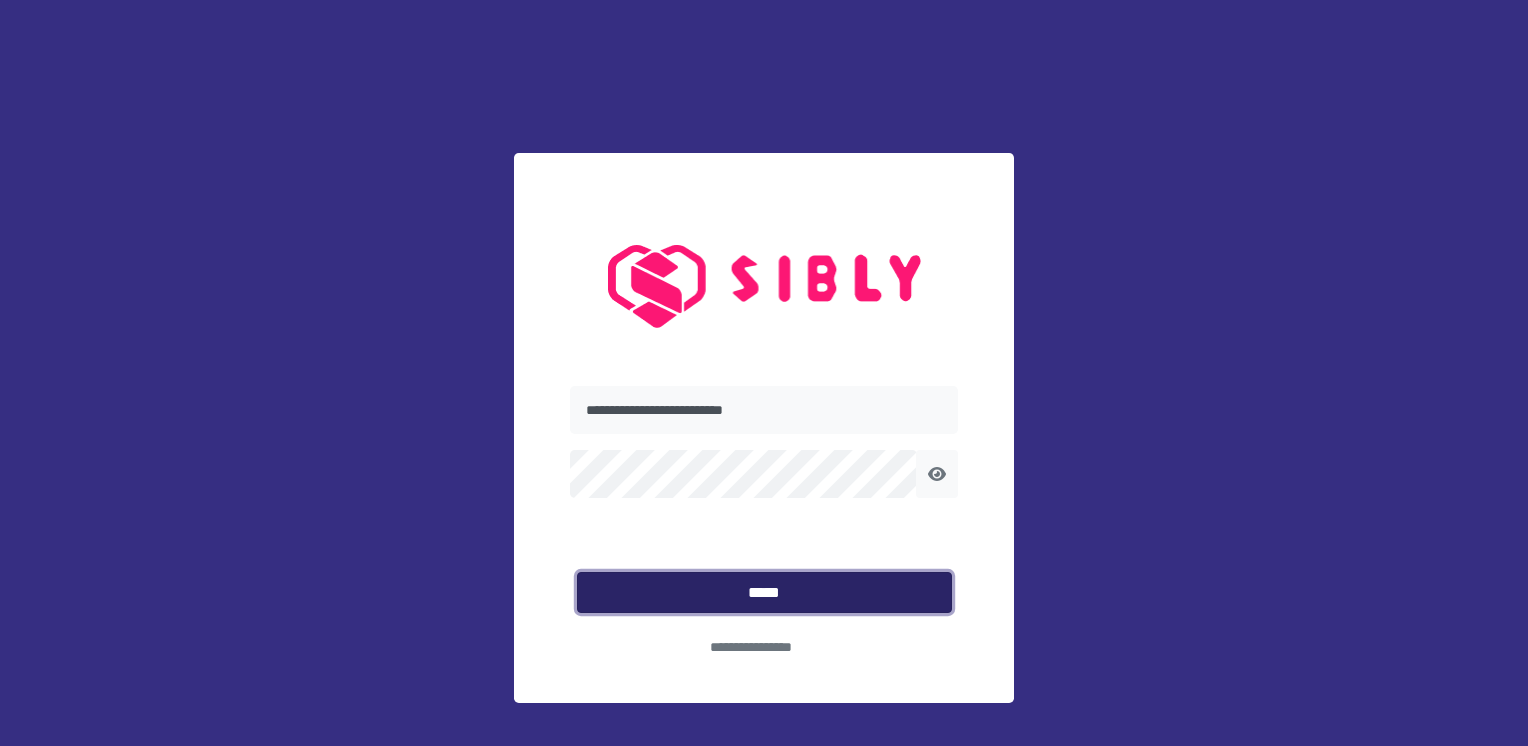 click on "*****" at bounding box center [764, 593] 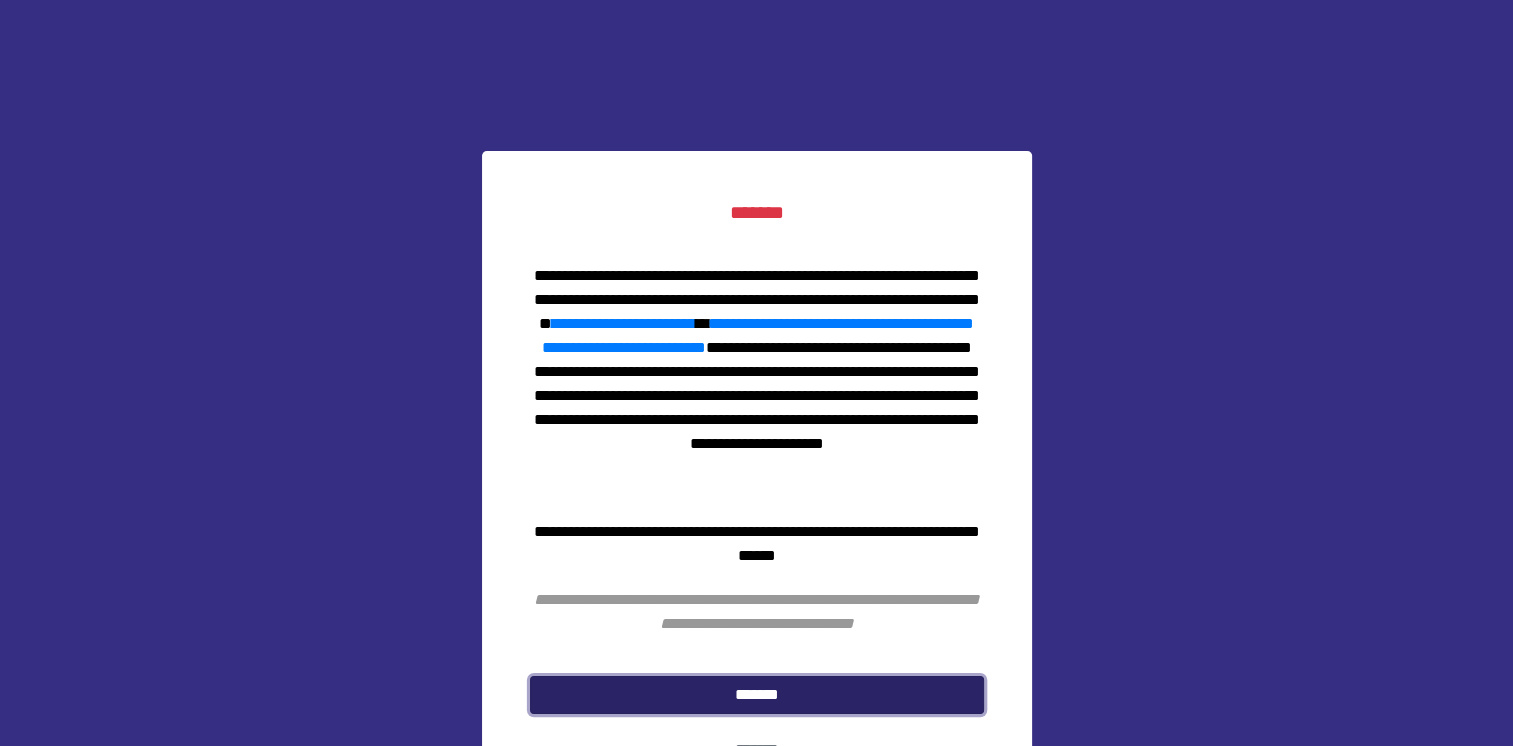 click on "*******" at bounding box center [757, 695] 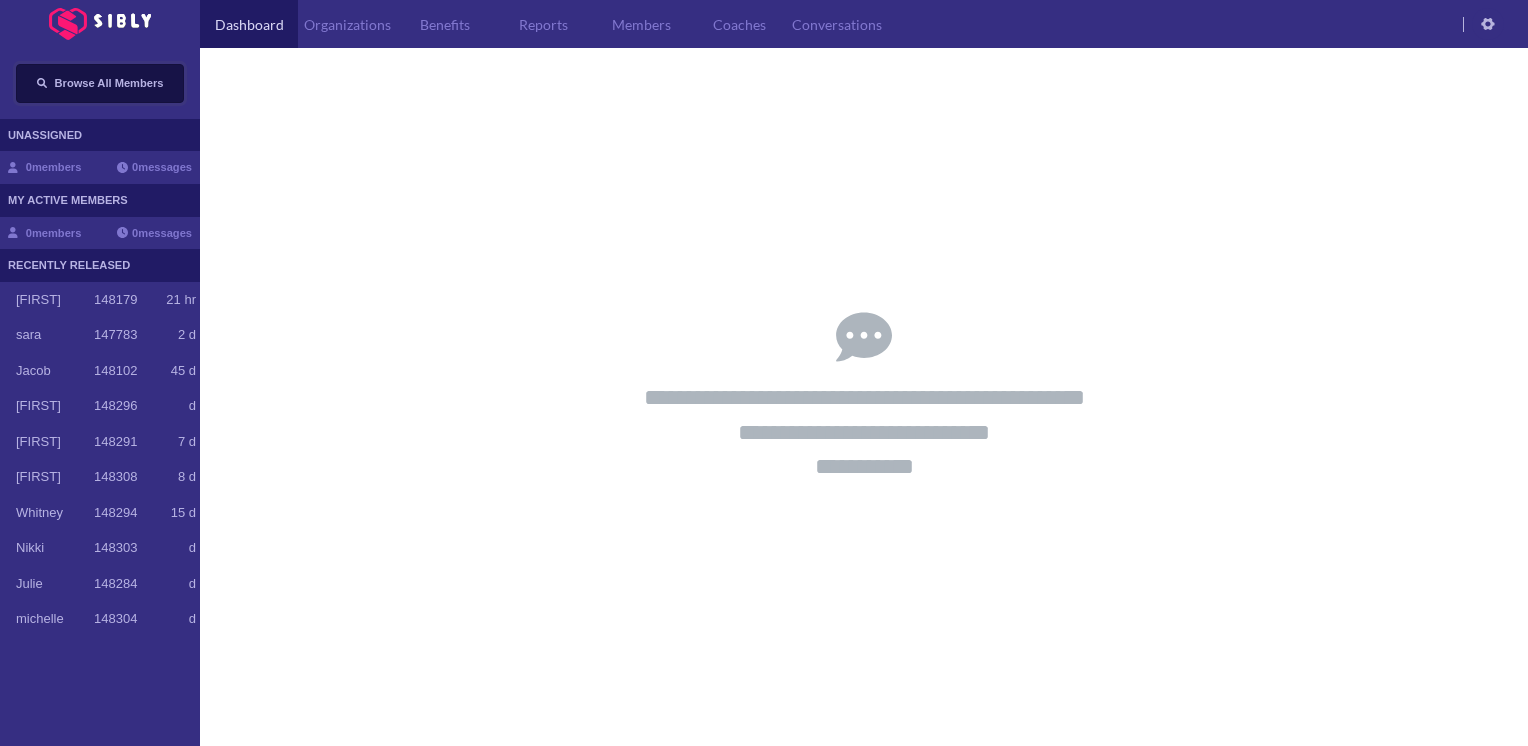 click on "Browse All Members" at bounding box center (109, 83) 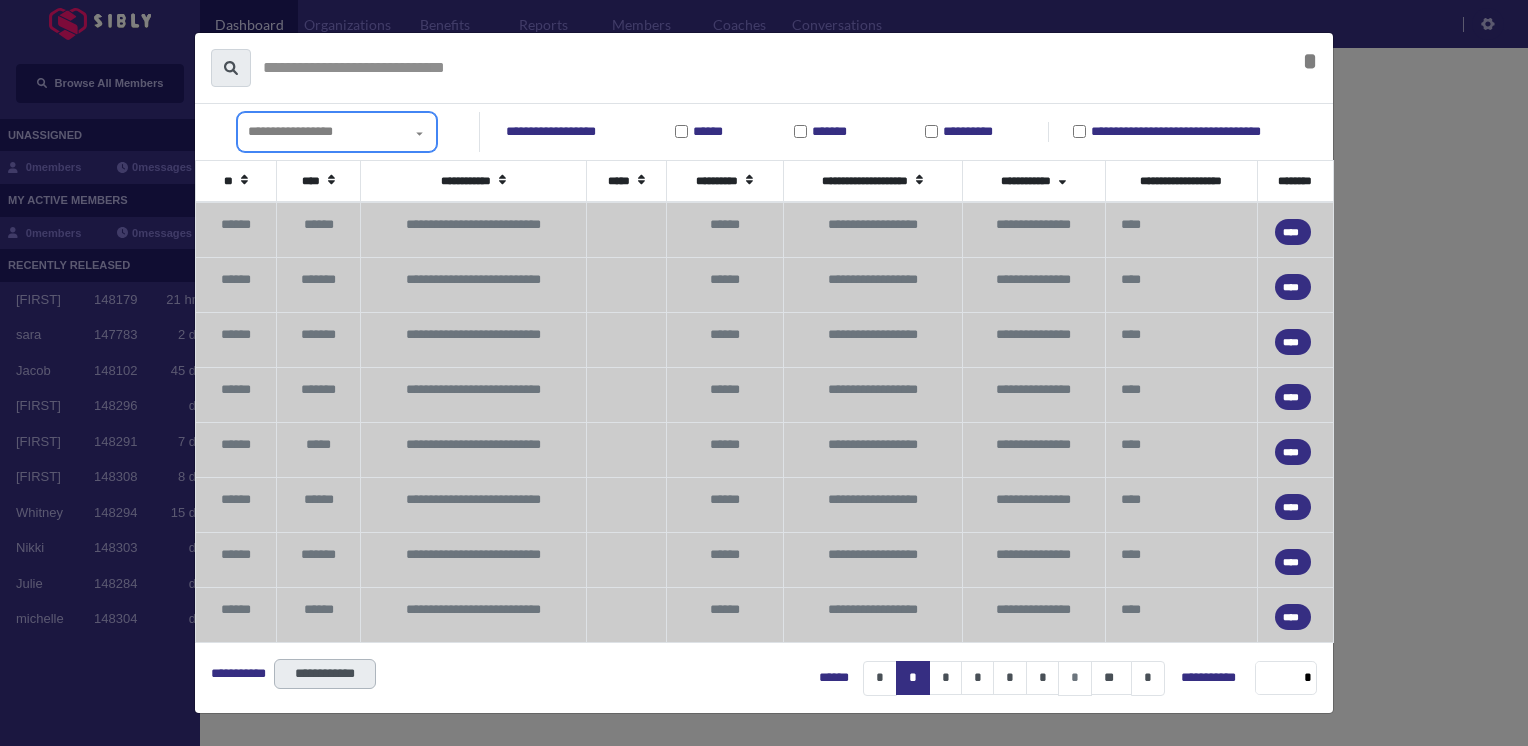 click on "**********" at bounding box center (330, 132) 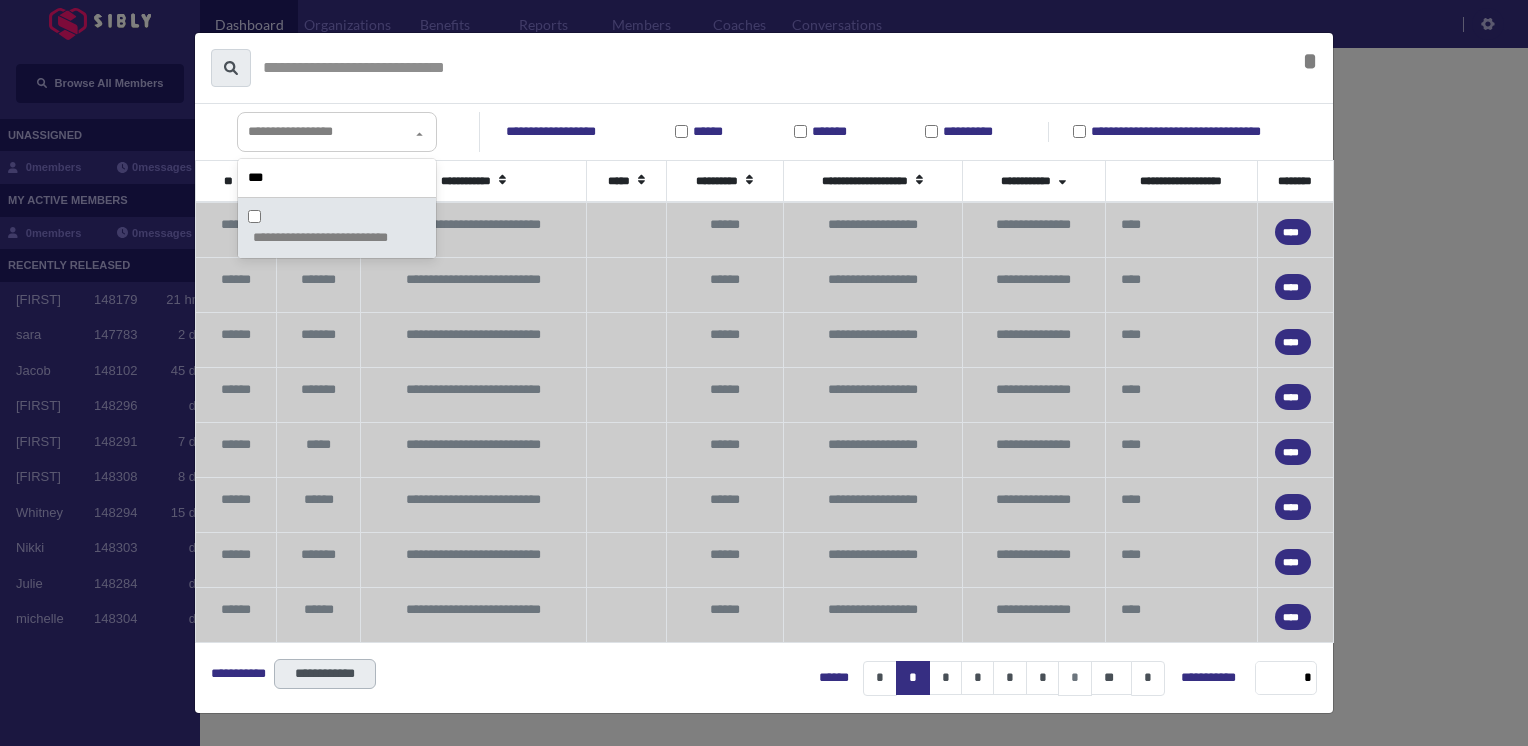 type on "***" 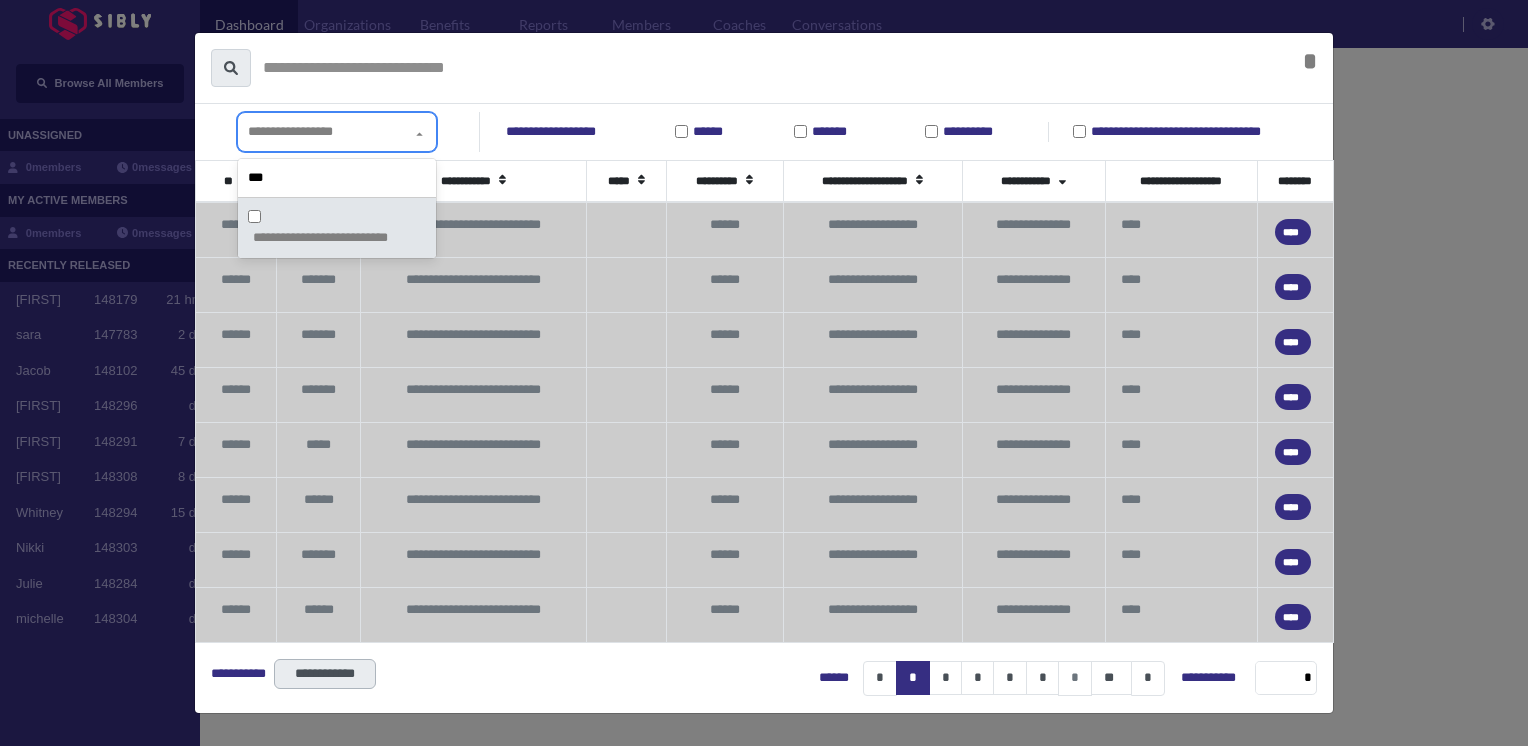 click on "**********" at bounding box center [336, 238] 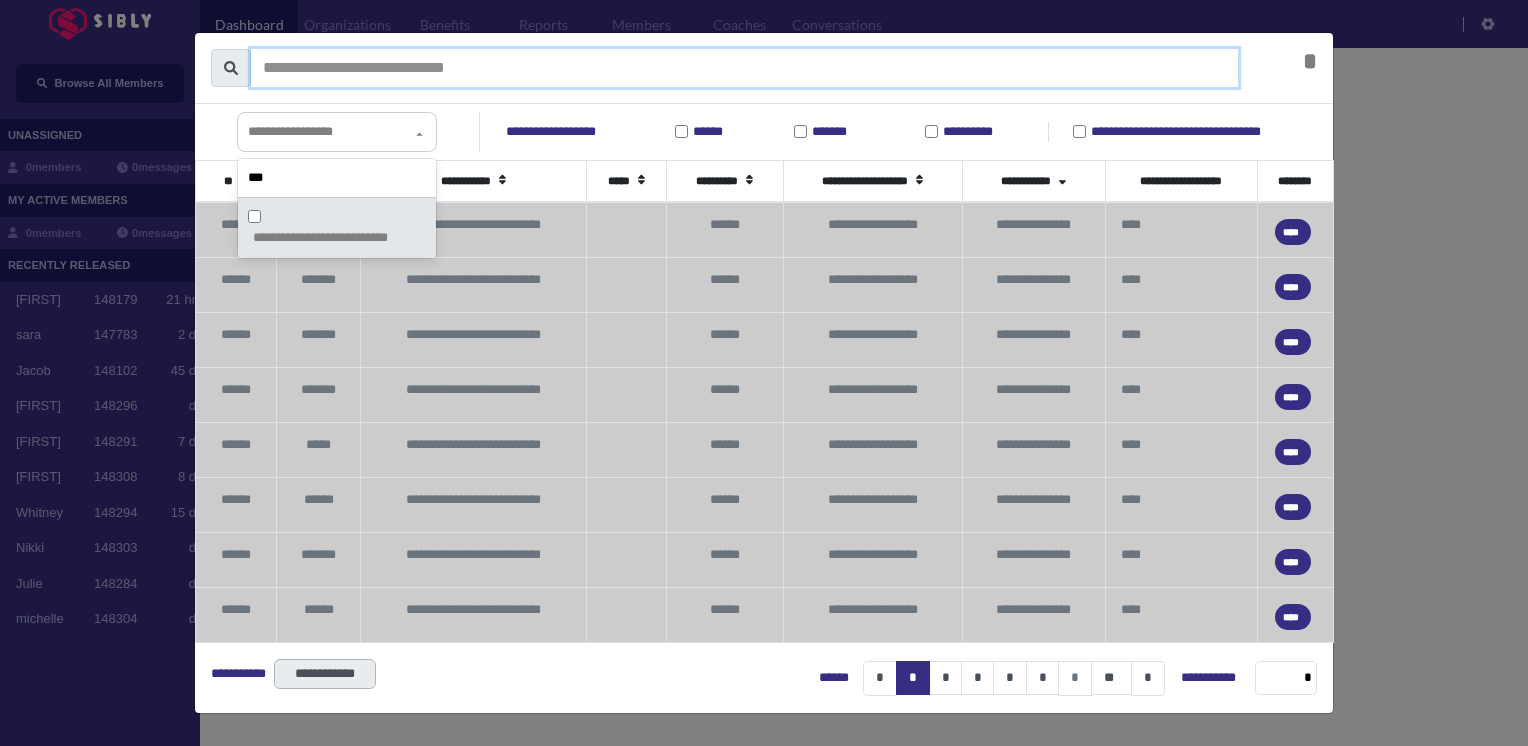 click at bounding box center [744, 68] 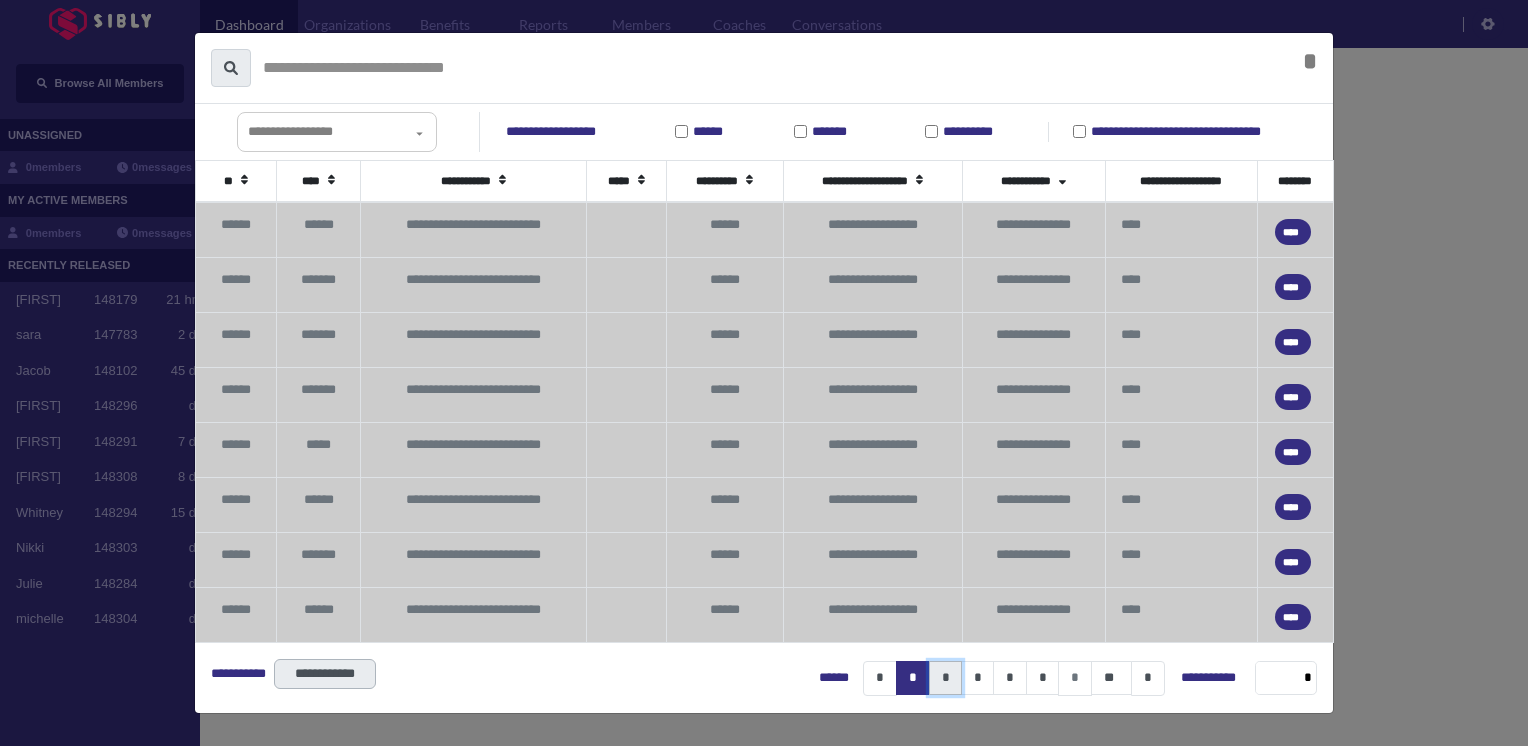 click on "*" at bounding box center [945, 678] 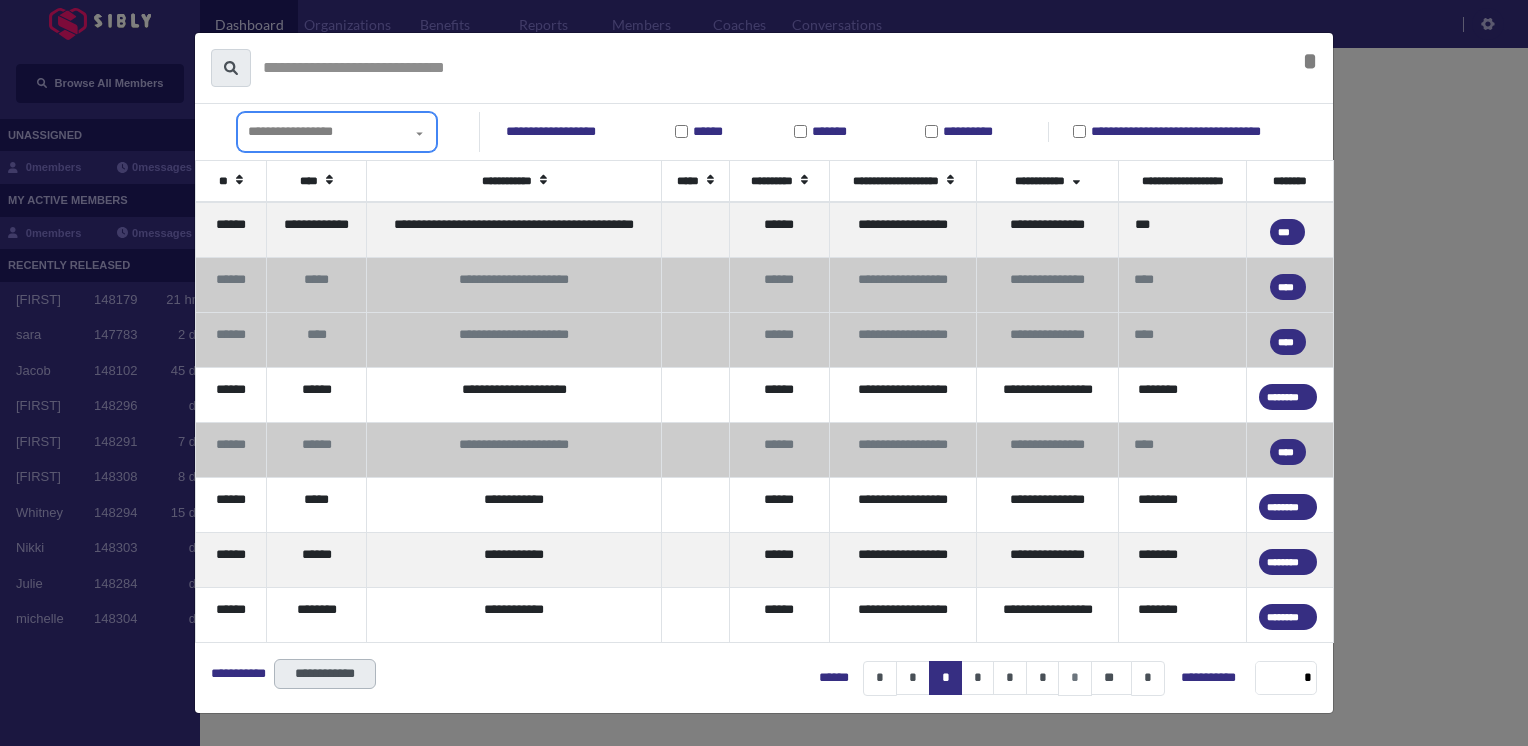 click 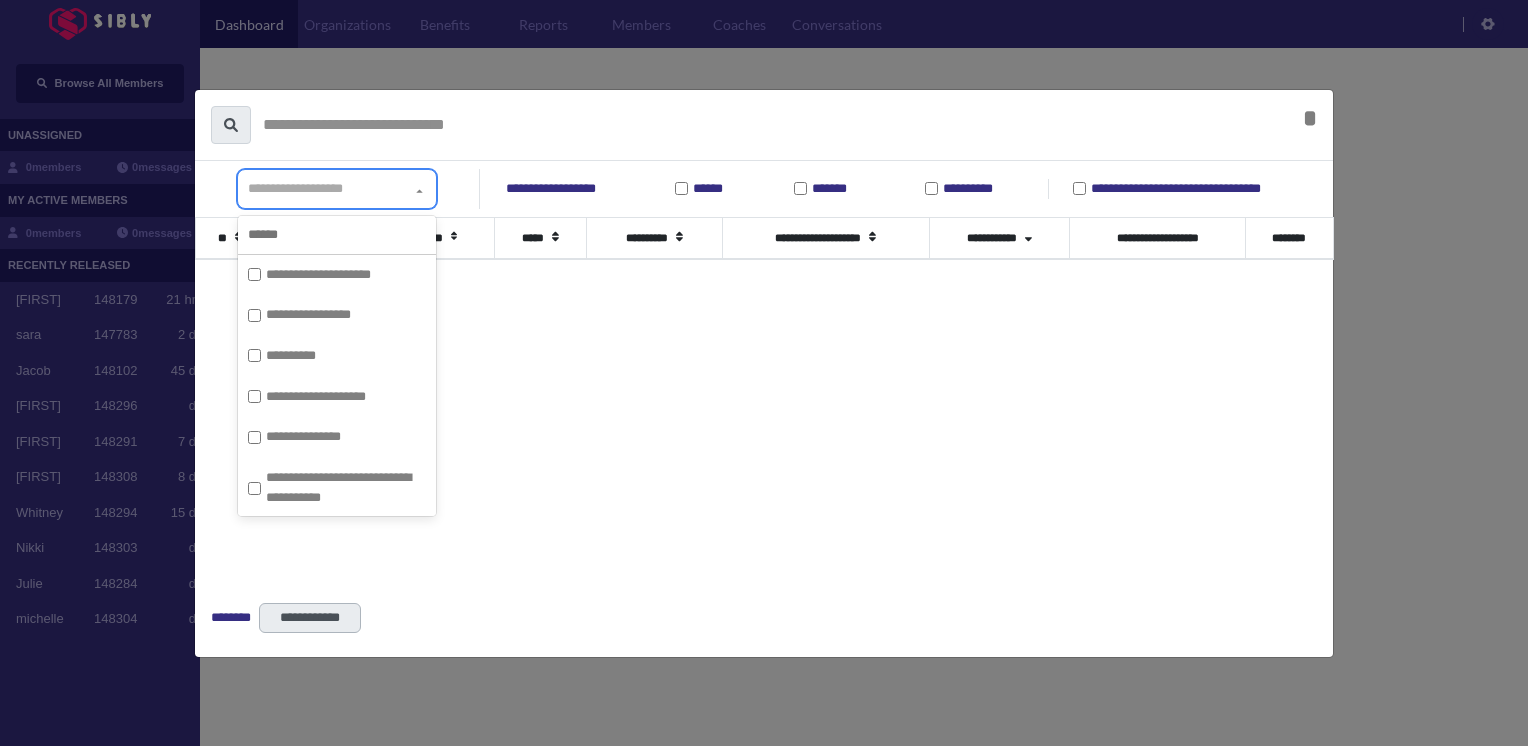 click on "**********" at bounding box center (295, 188) 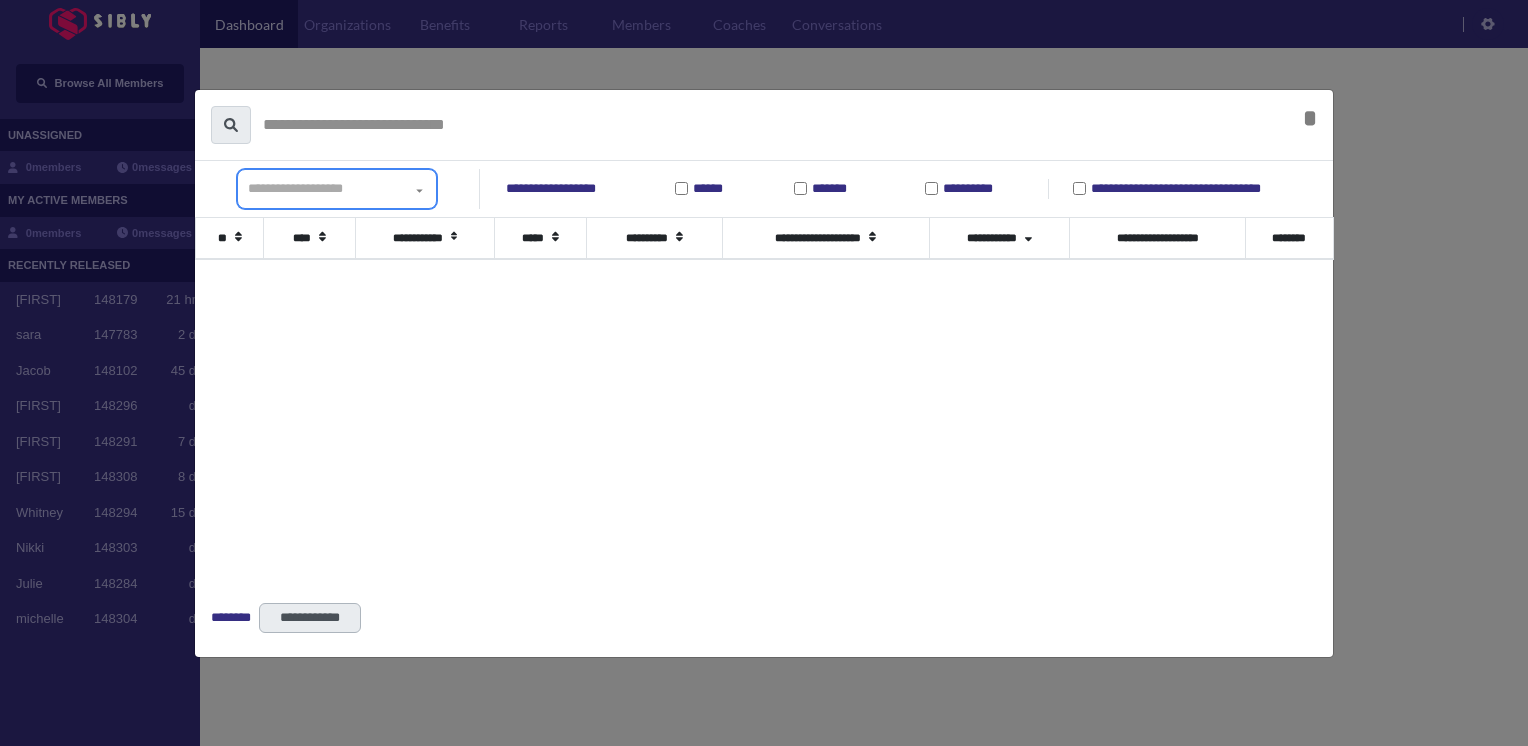 click on "**********" at bounding box center [295, 188] 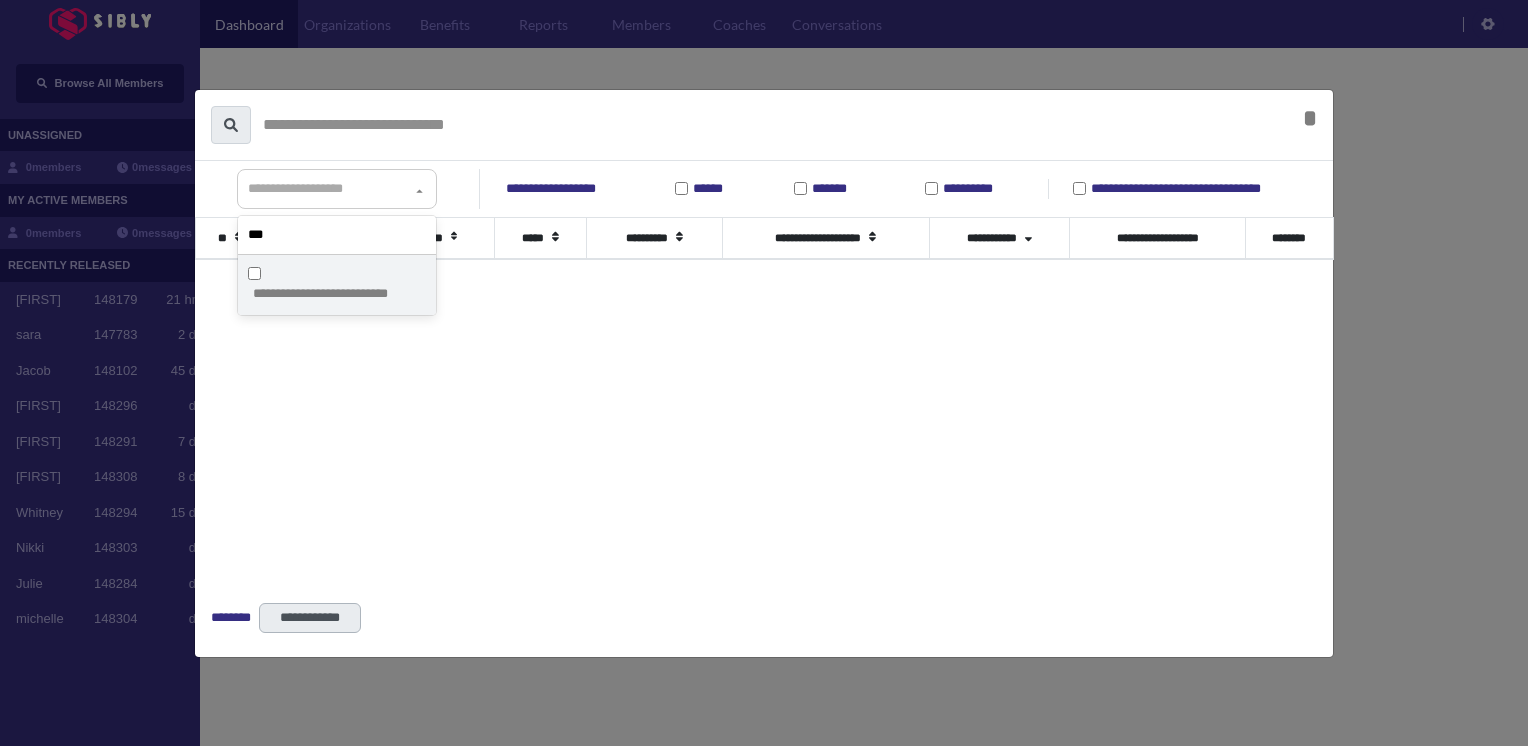 type on "***" 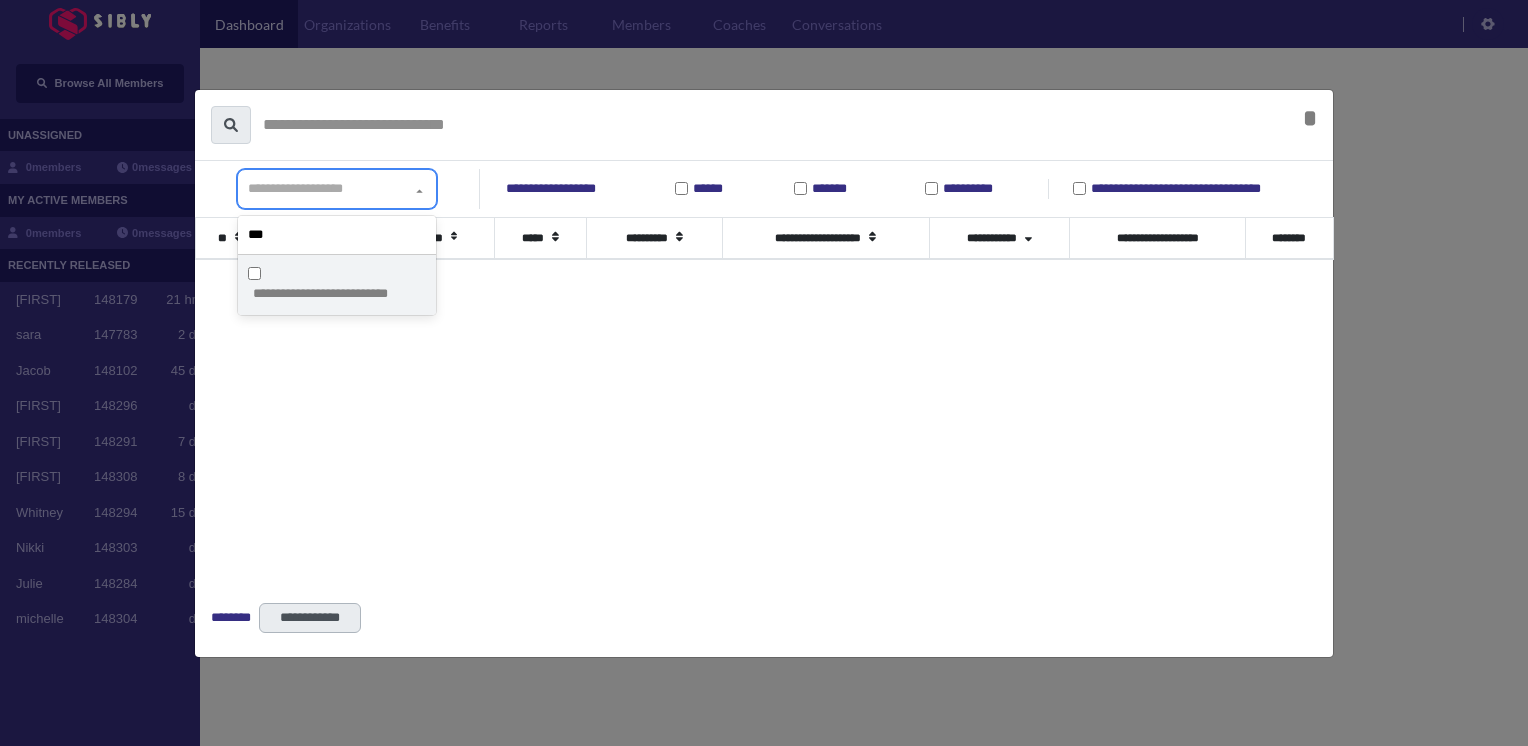 click on "**********" at bounding box center (337, 285) 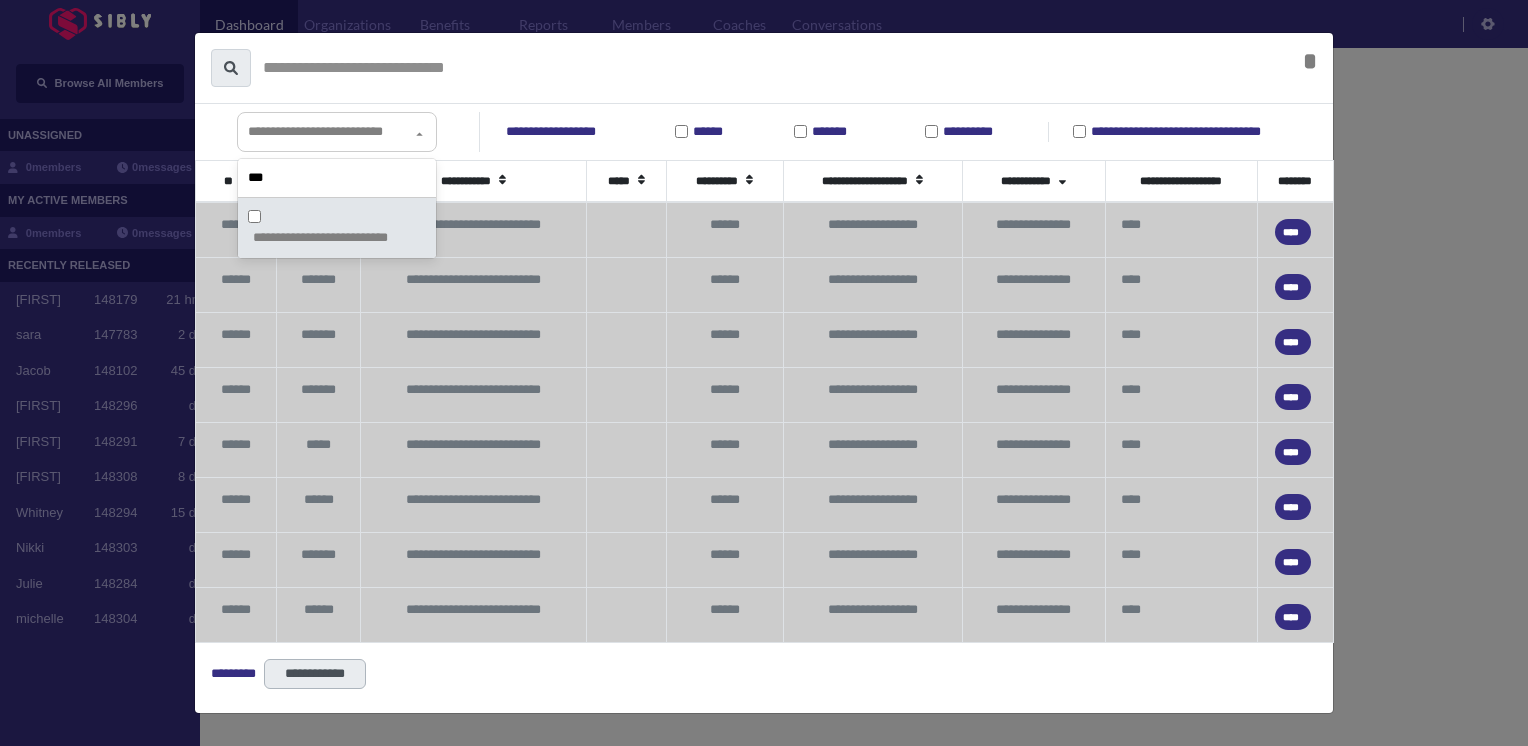 click on "***** * *****" at bounding box center (764, 68) 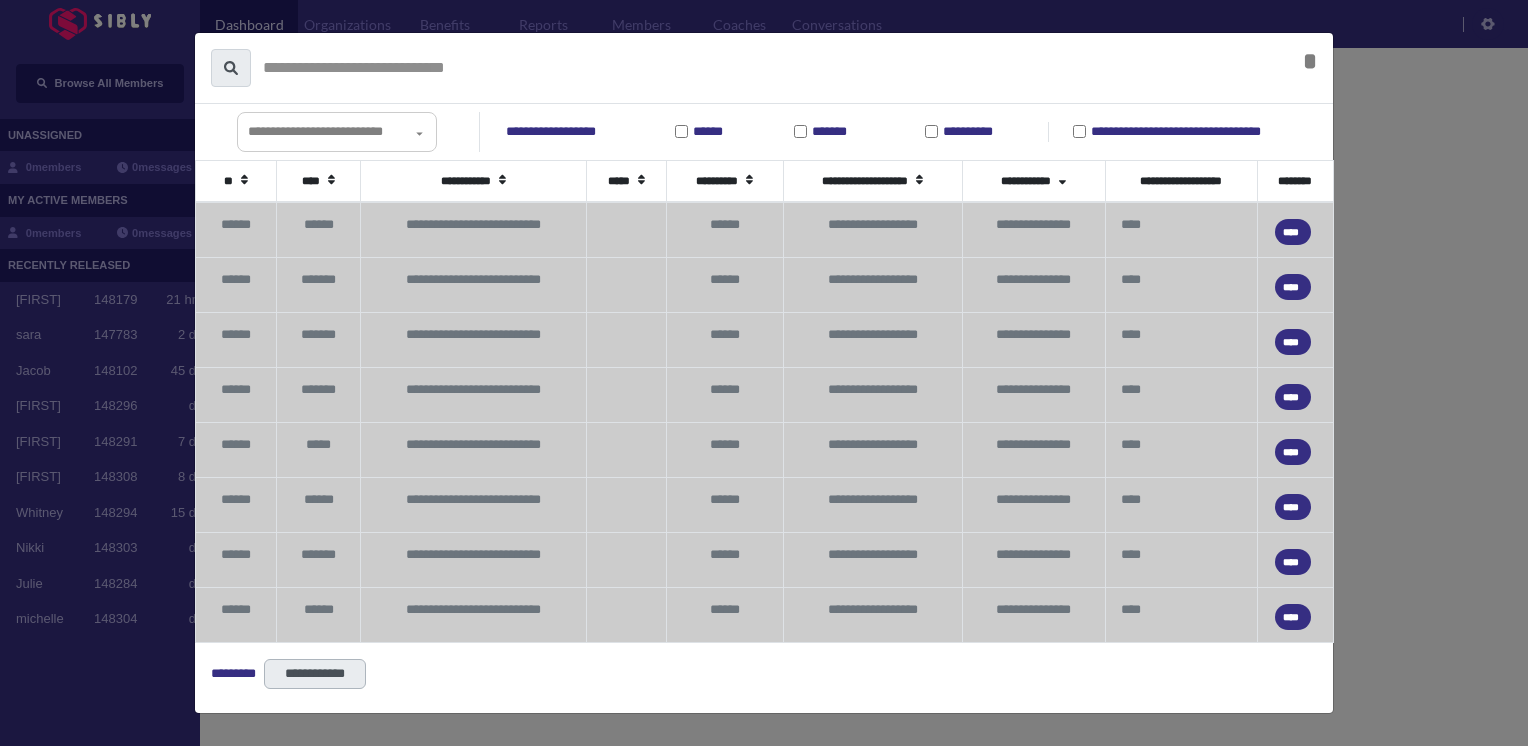 click on "**********" at bounding box center [315, 674] 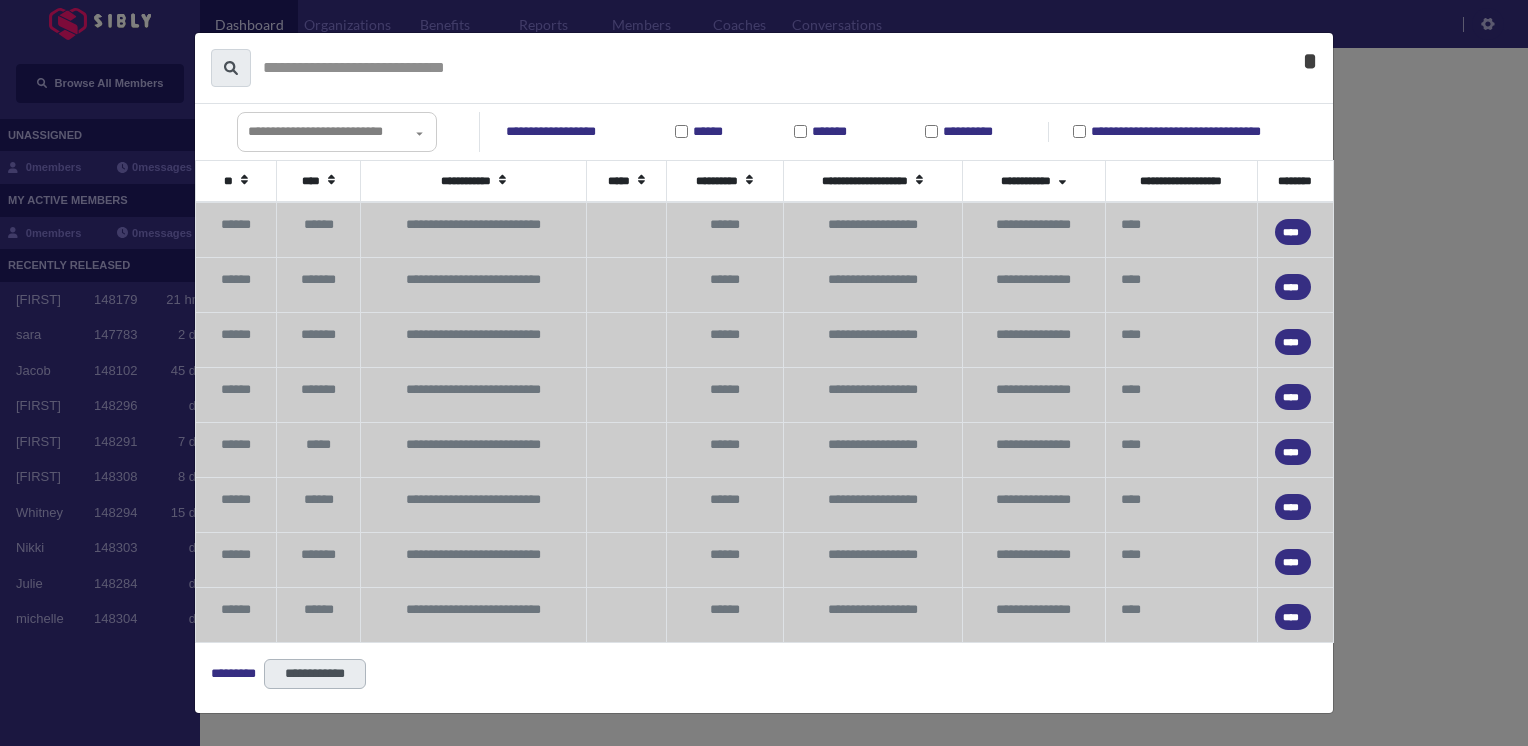 click on "*" at bounding box center (1310, 61) 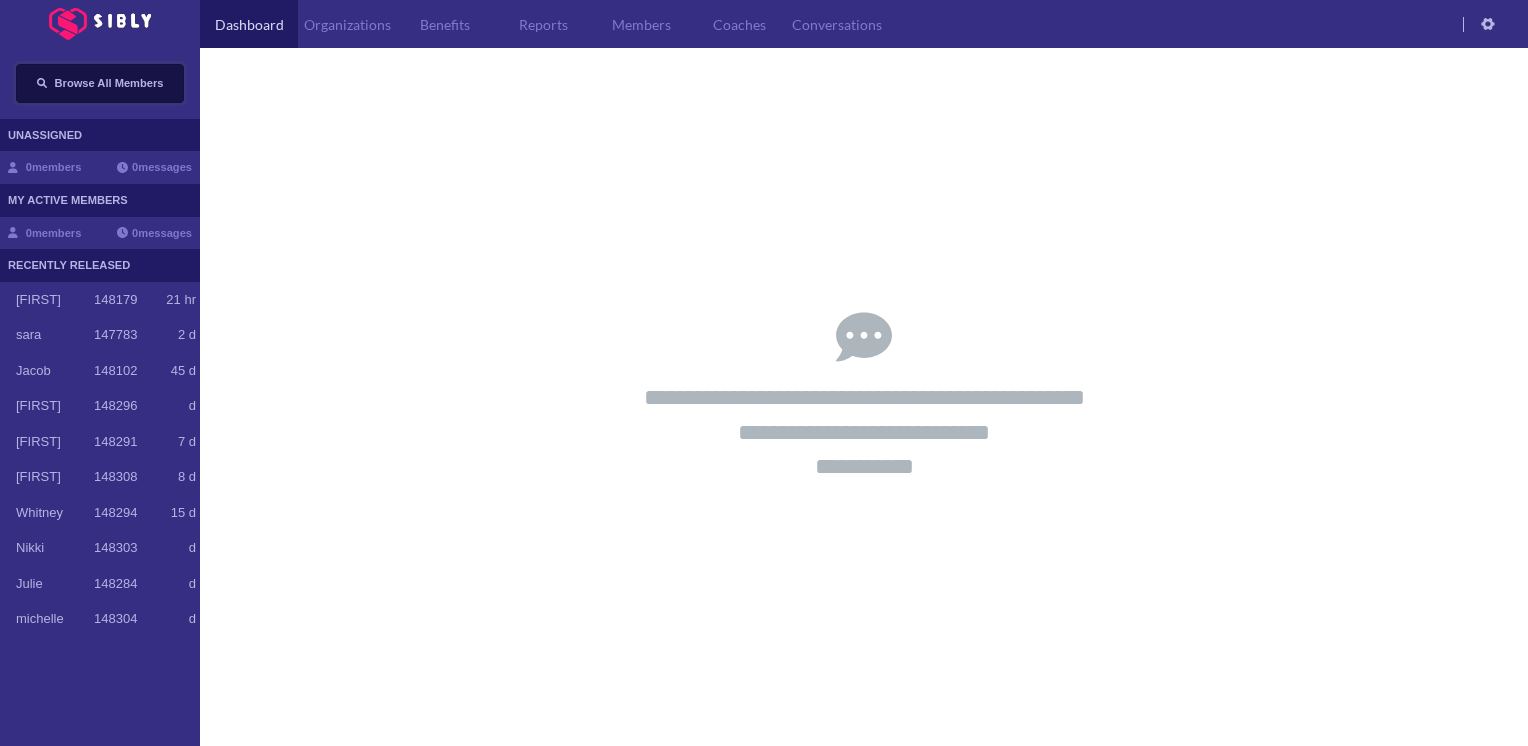 click on "Browse All Members" at bounding box center [109, 83] 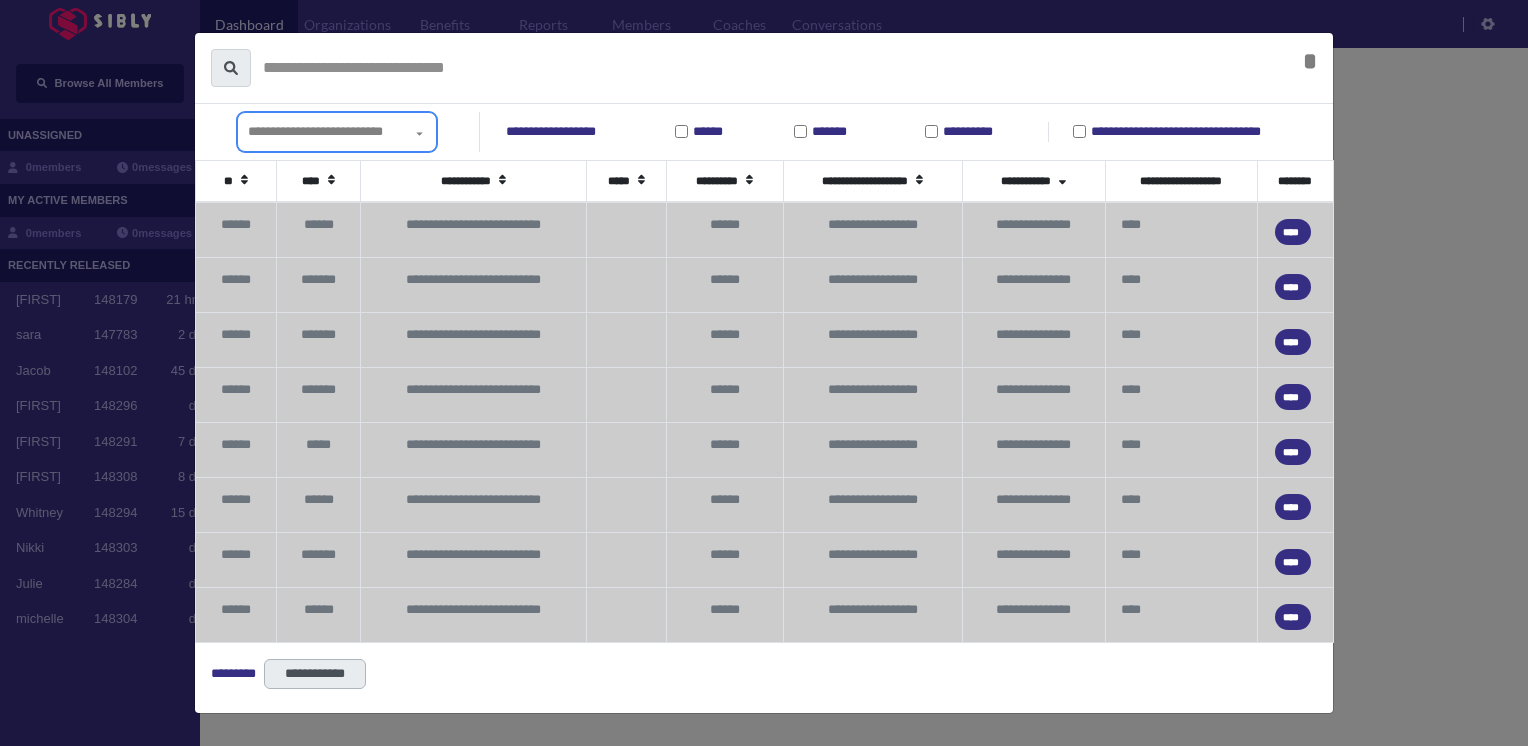 click 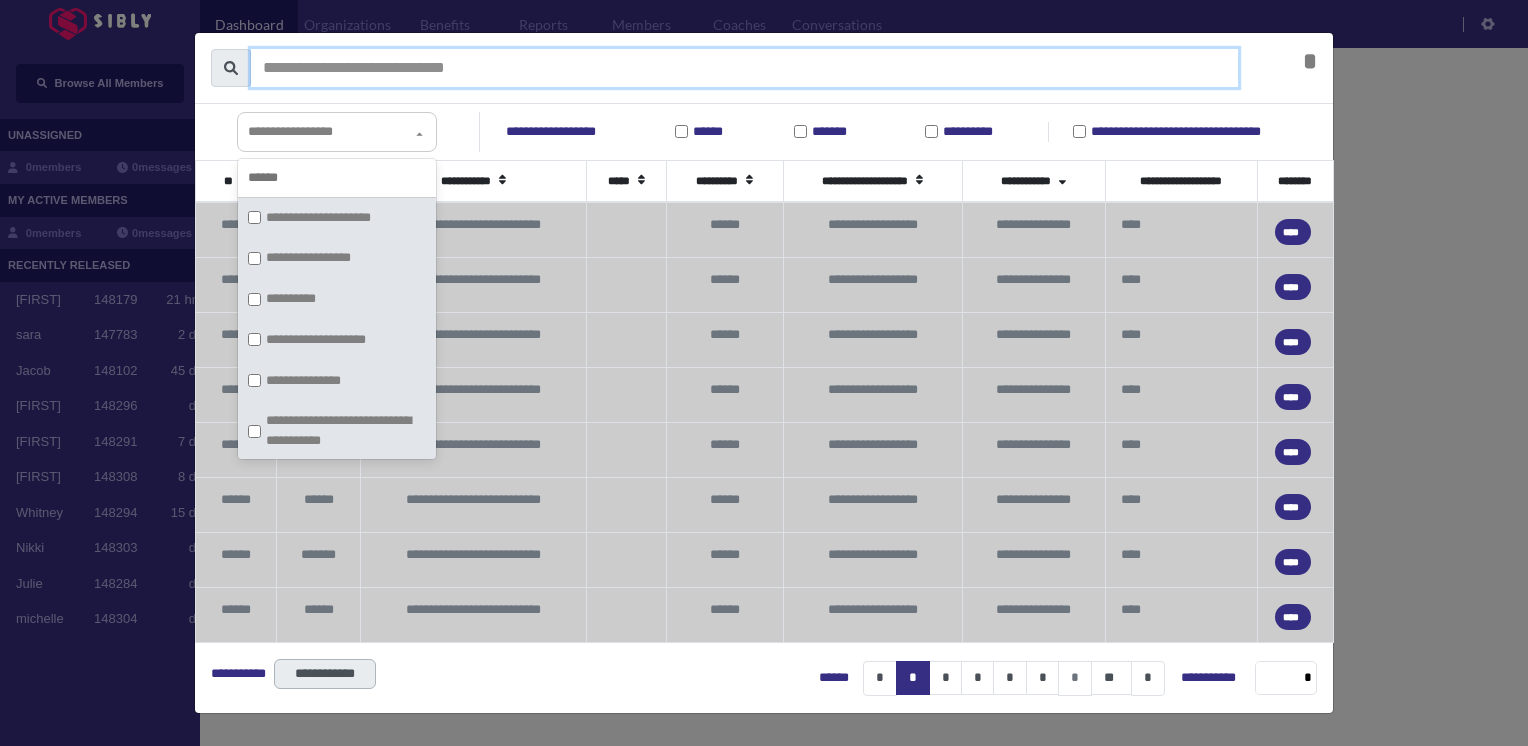 click at bounding box center [744, 68] 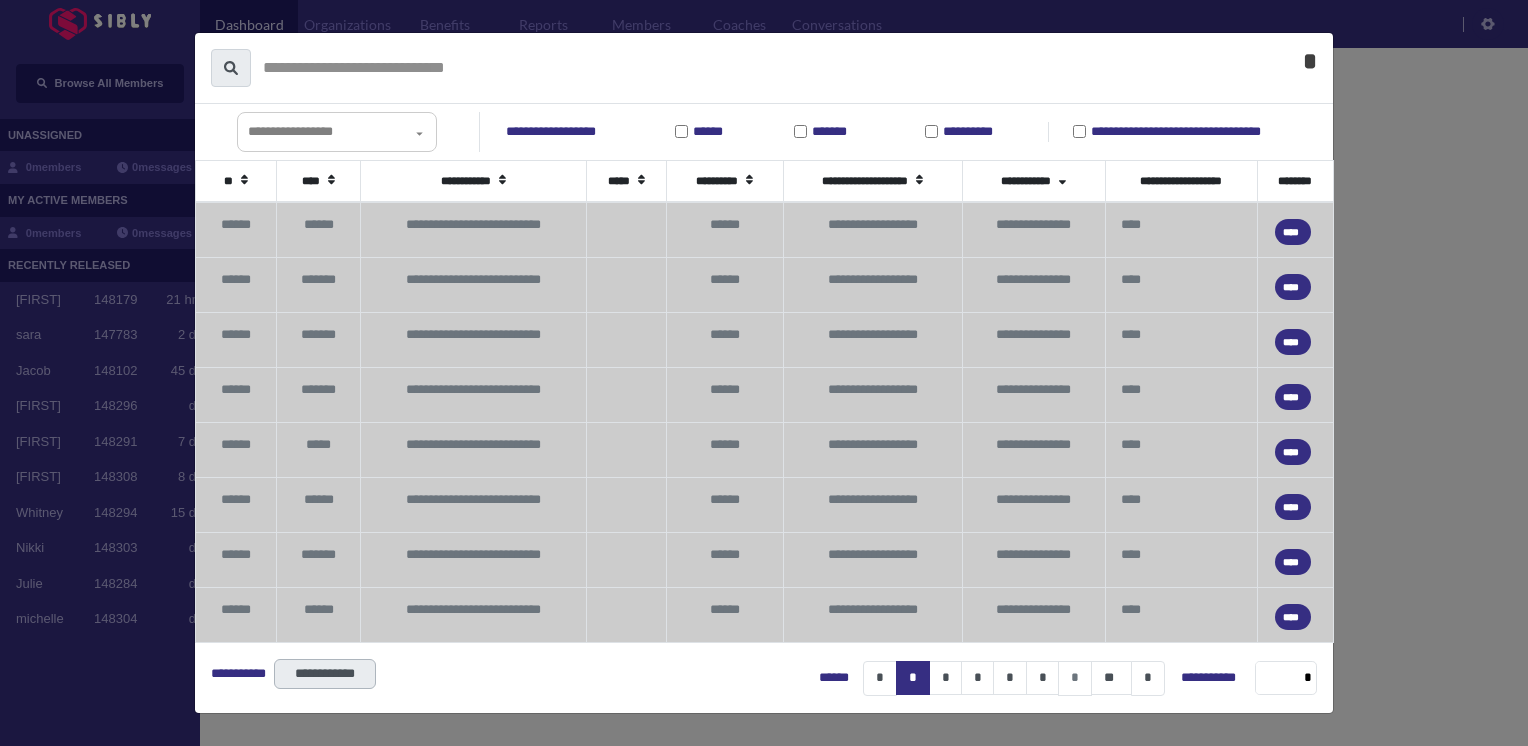 click on "*" at bounding box center (1310, 61) 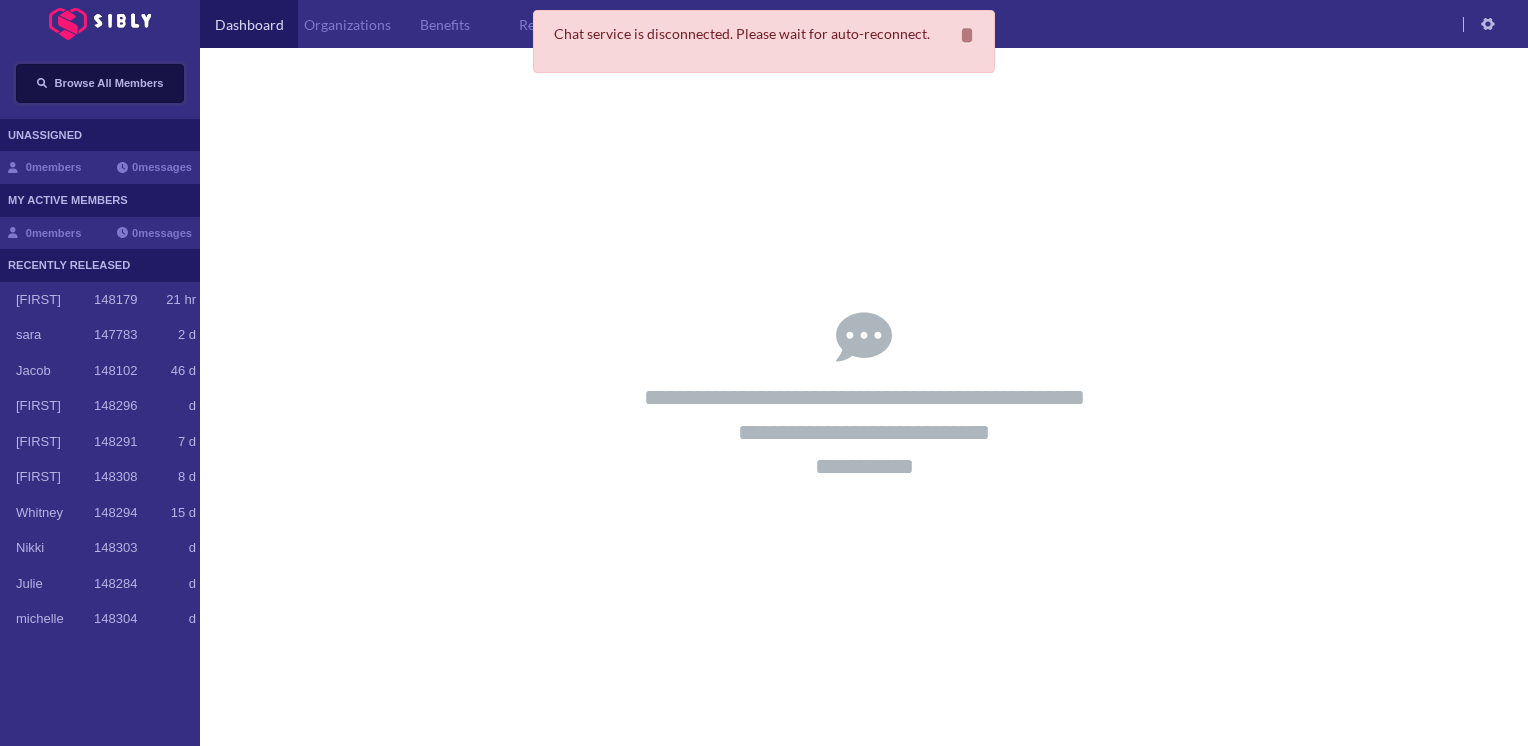 click on "Browse All Members" at bounding box center [109, 83] 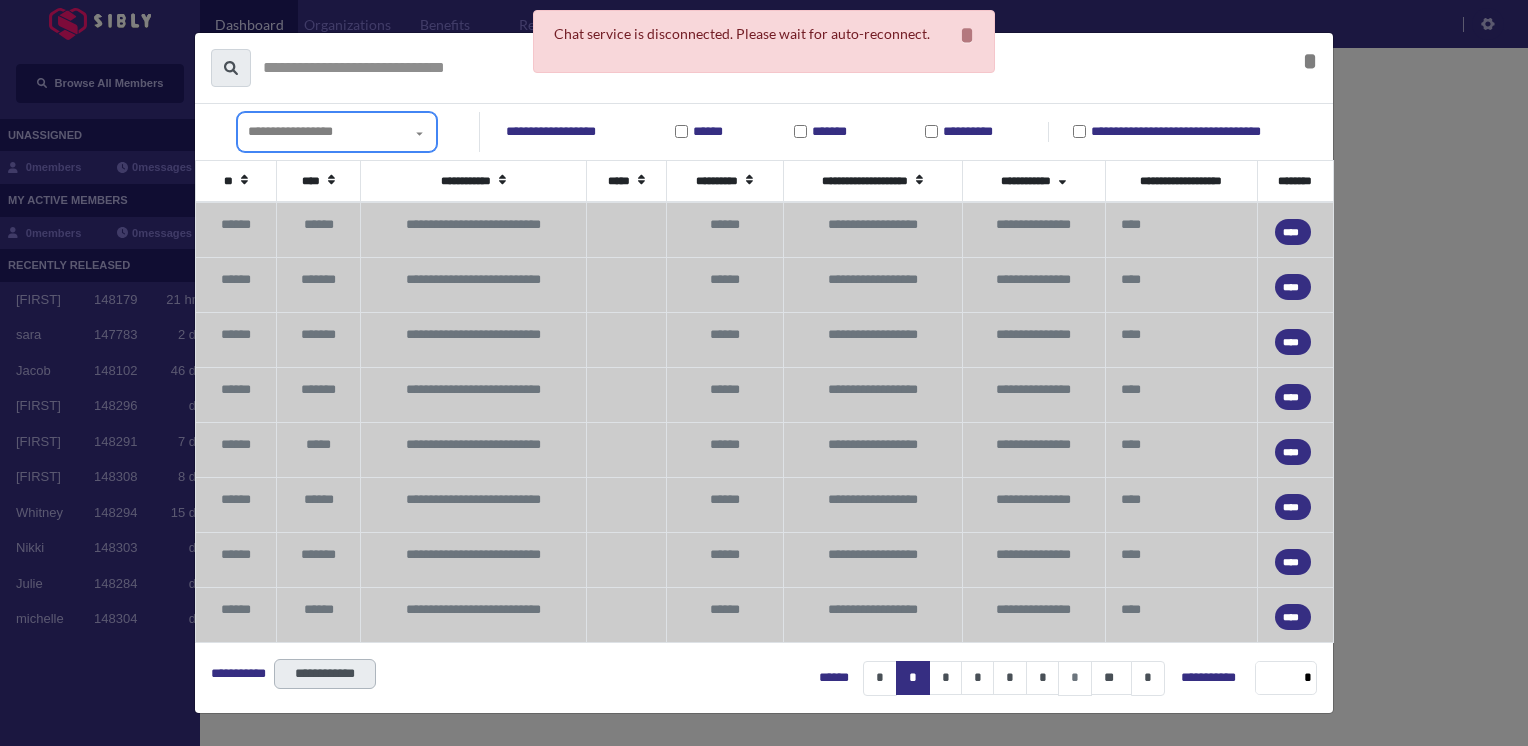 click 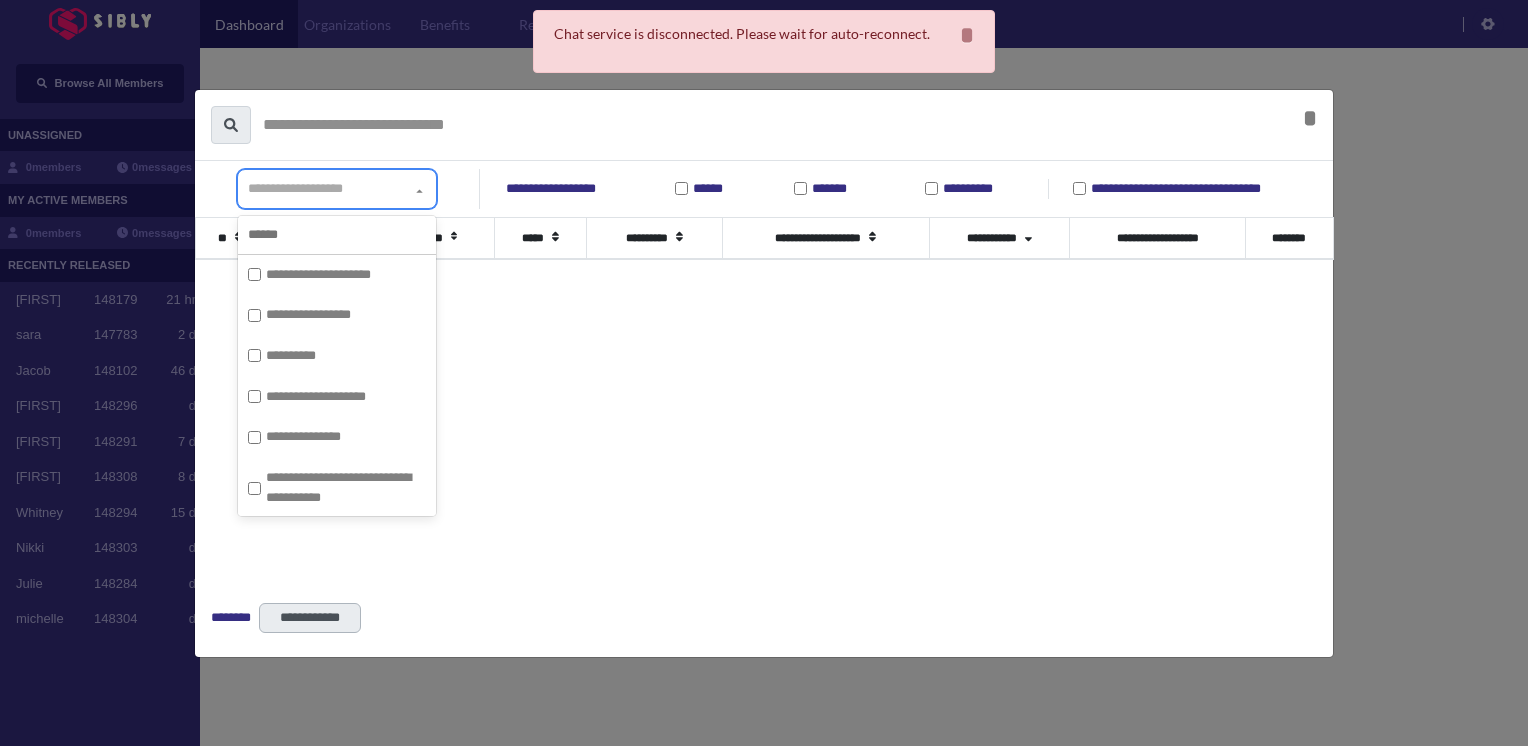 click at bounding box center [337, 235] 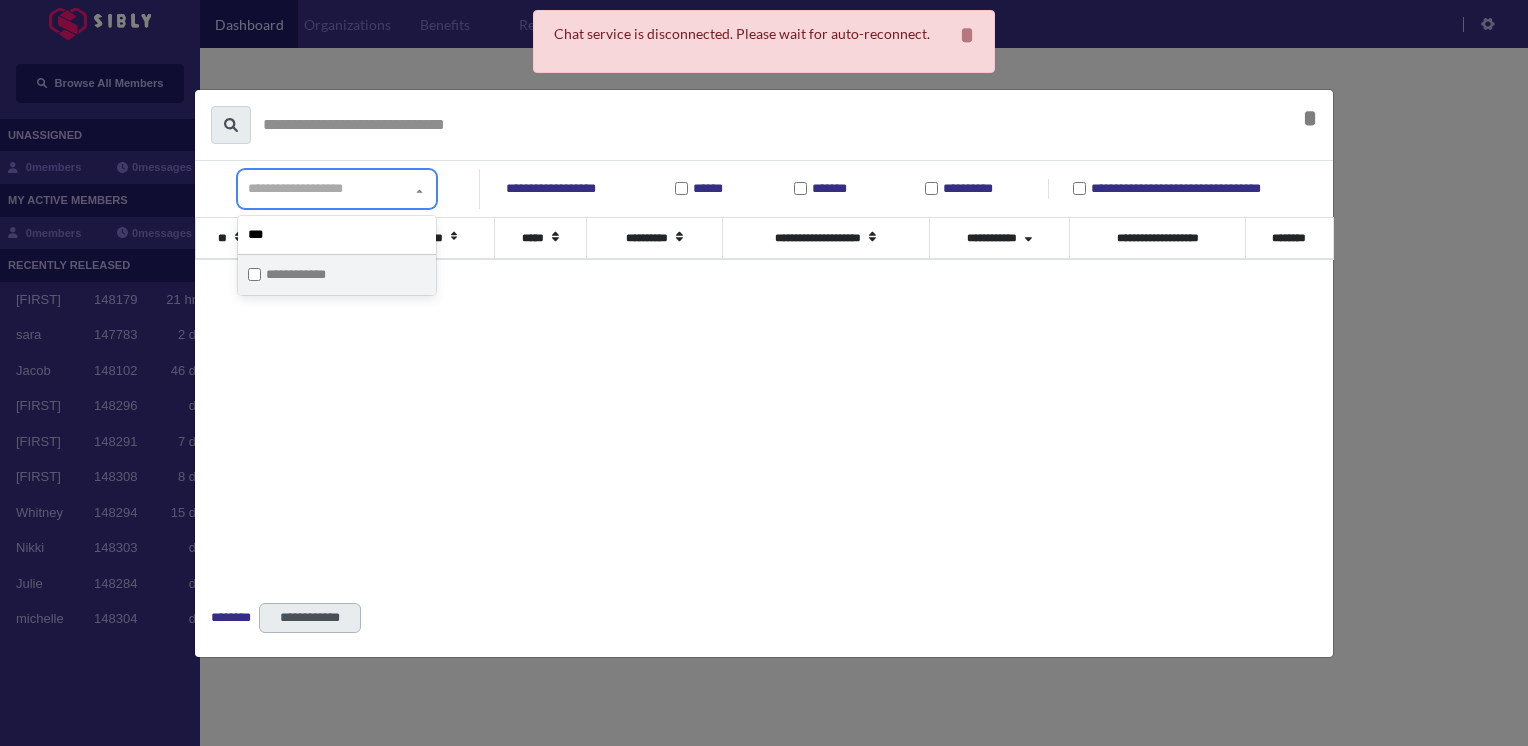 type on "***" 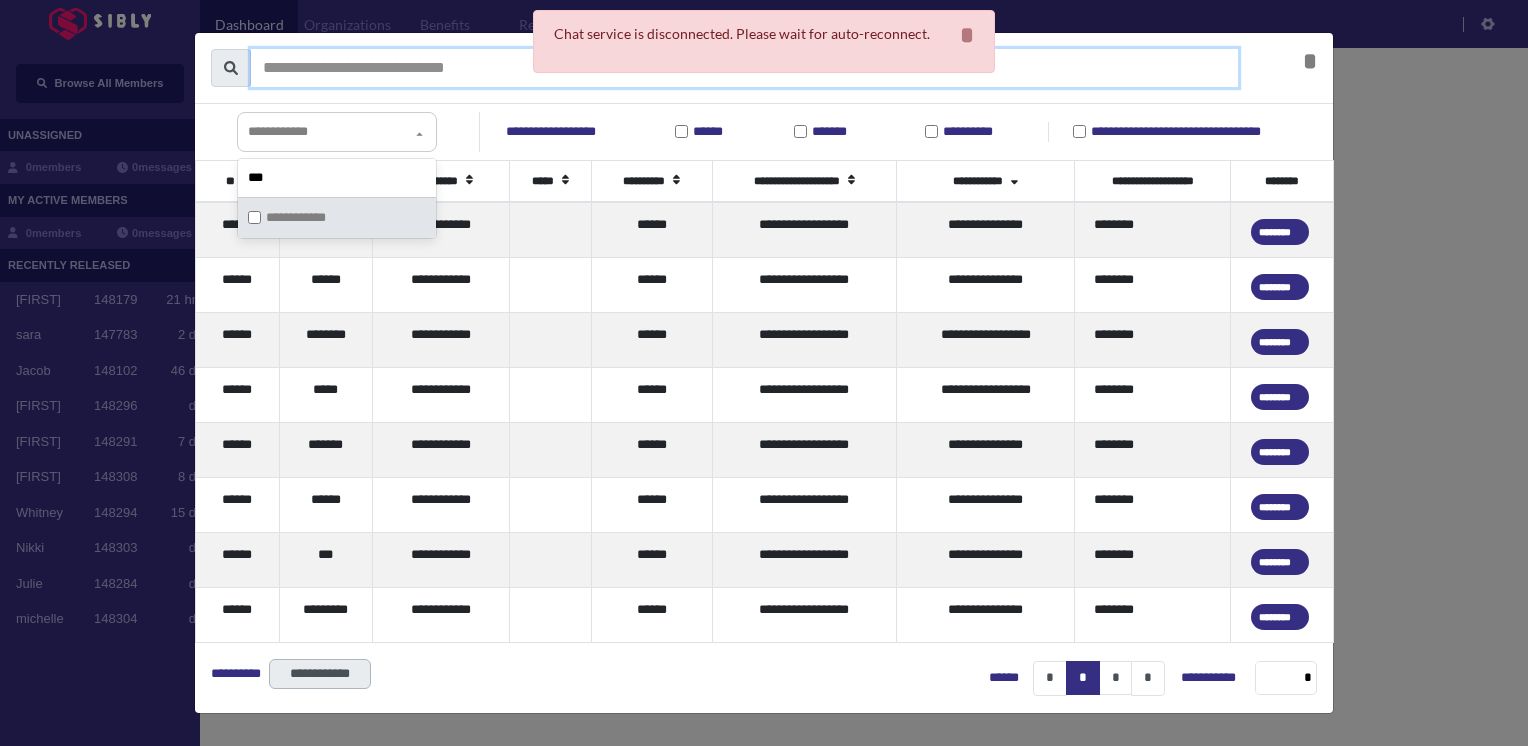 click at bounding box center [744, 68] 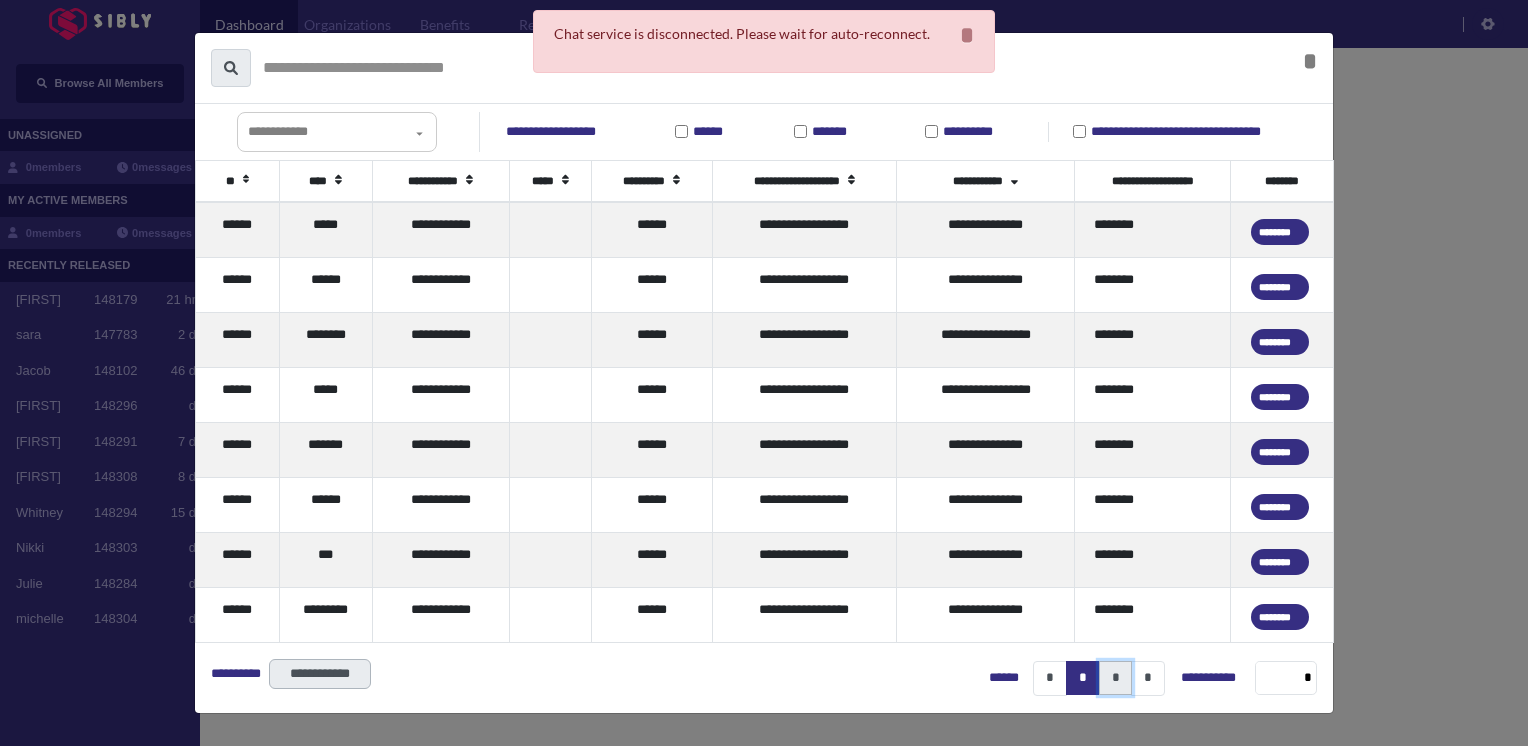 click on "*" at bounding box center [1115, 678] 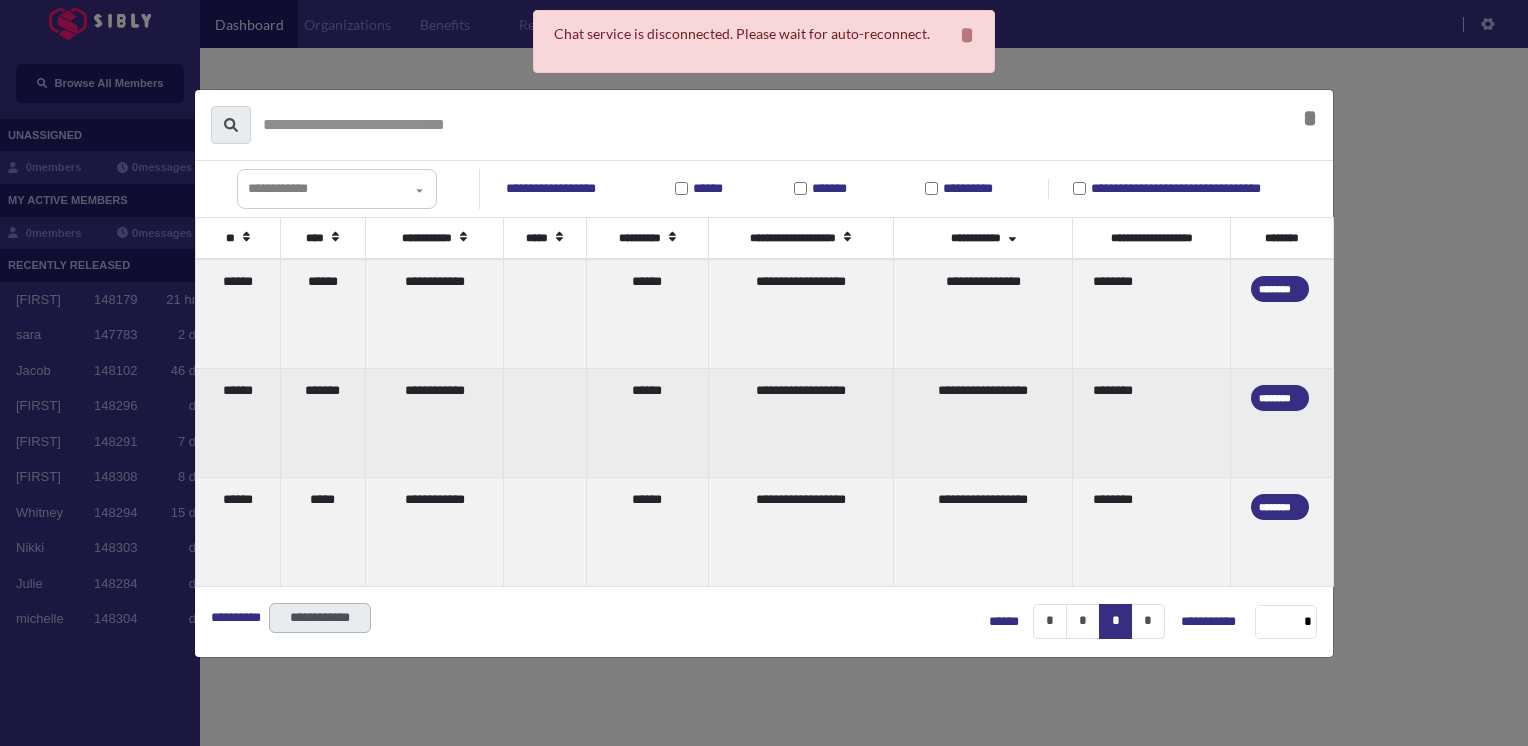 click on "******" at bounding box center [238, 423] 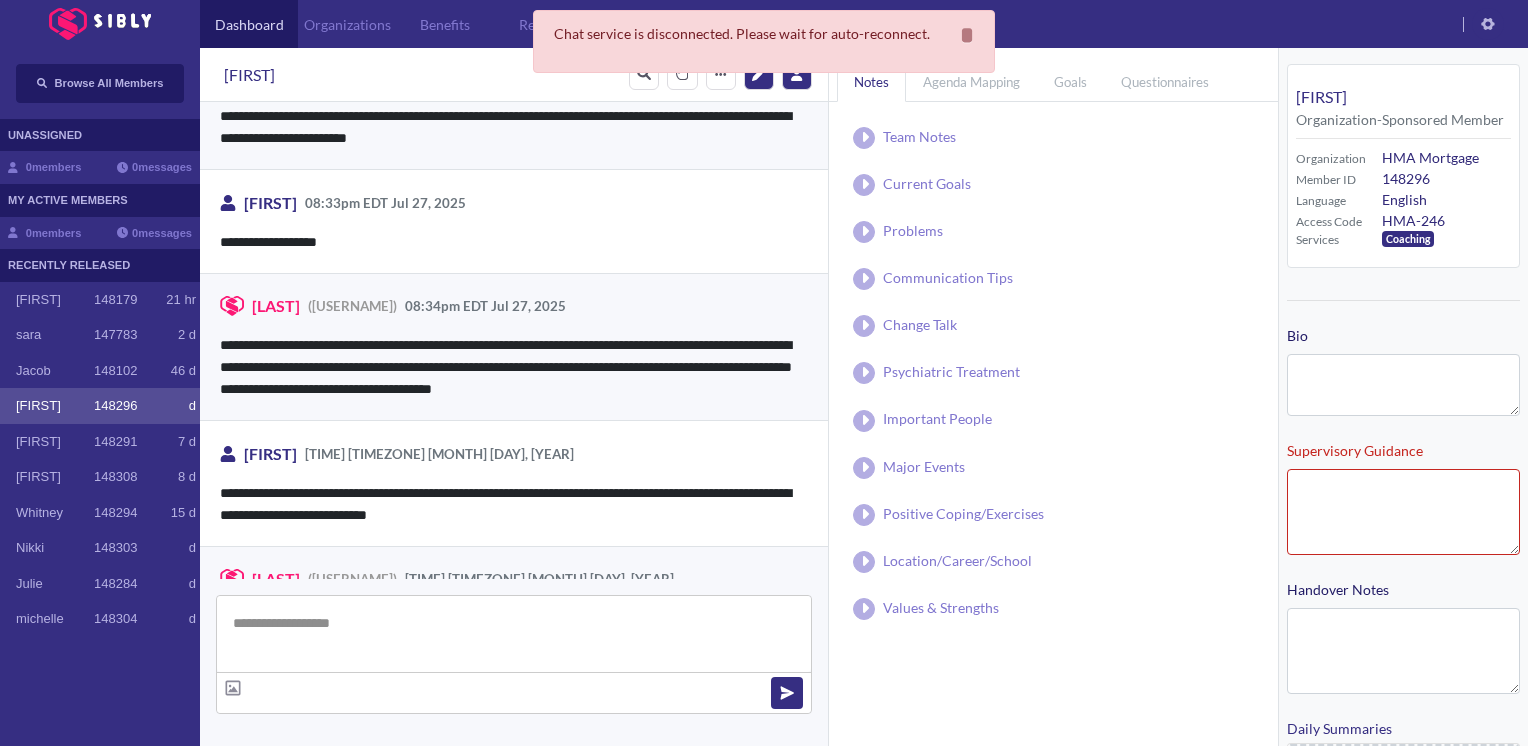 click on "**********" at bounding box center [514, 340] 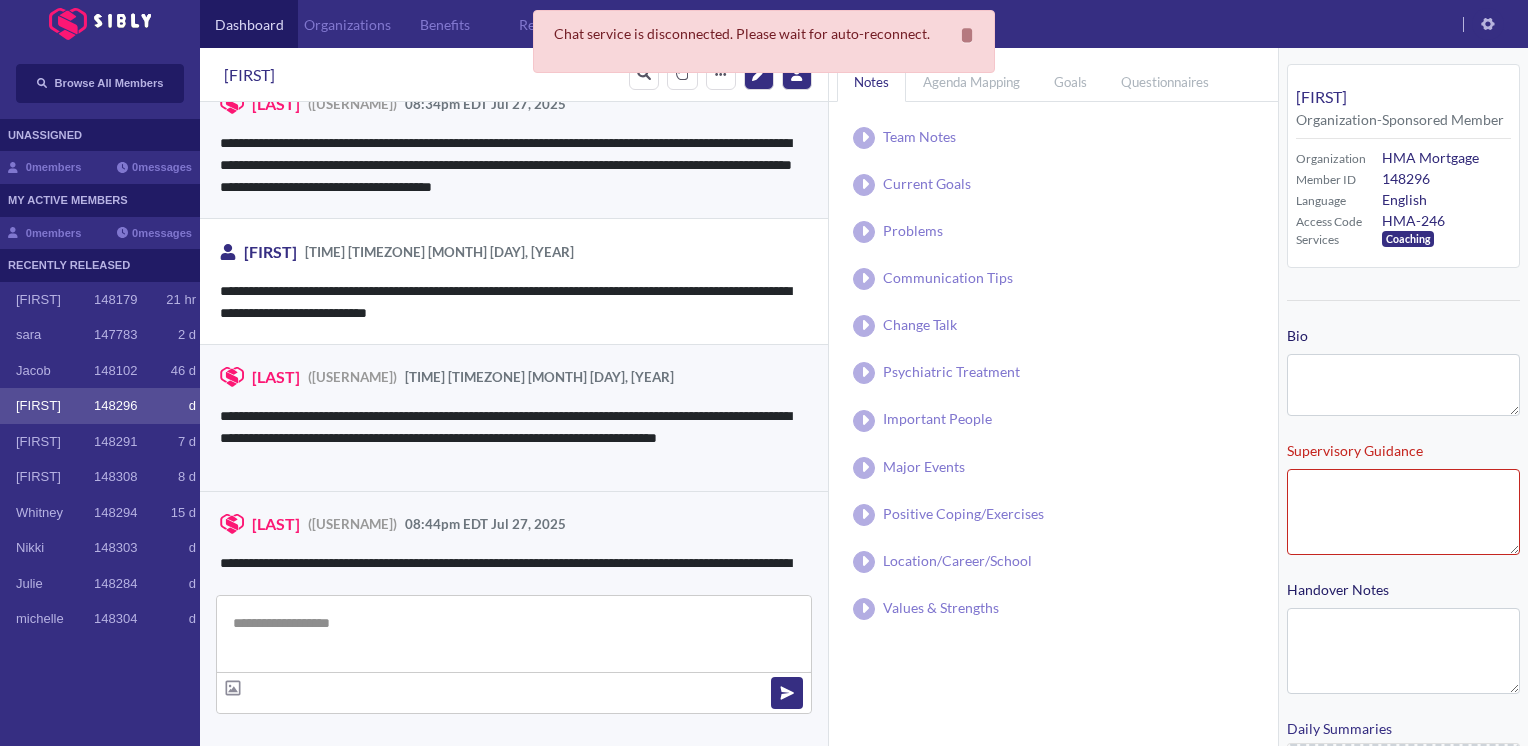 scroll, scrollTop: 3342, scrollLeft: 0, axis: vertical 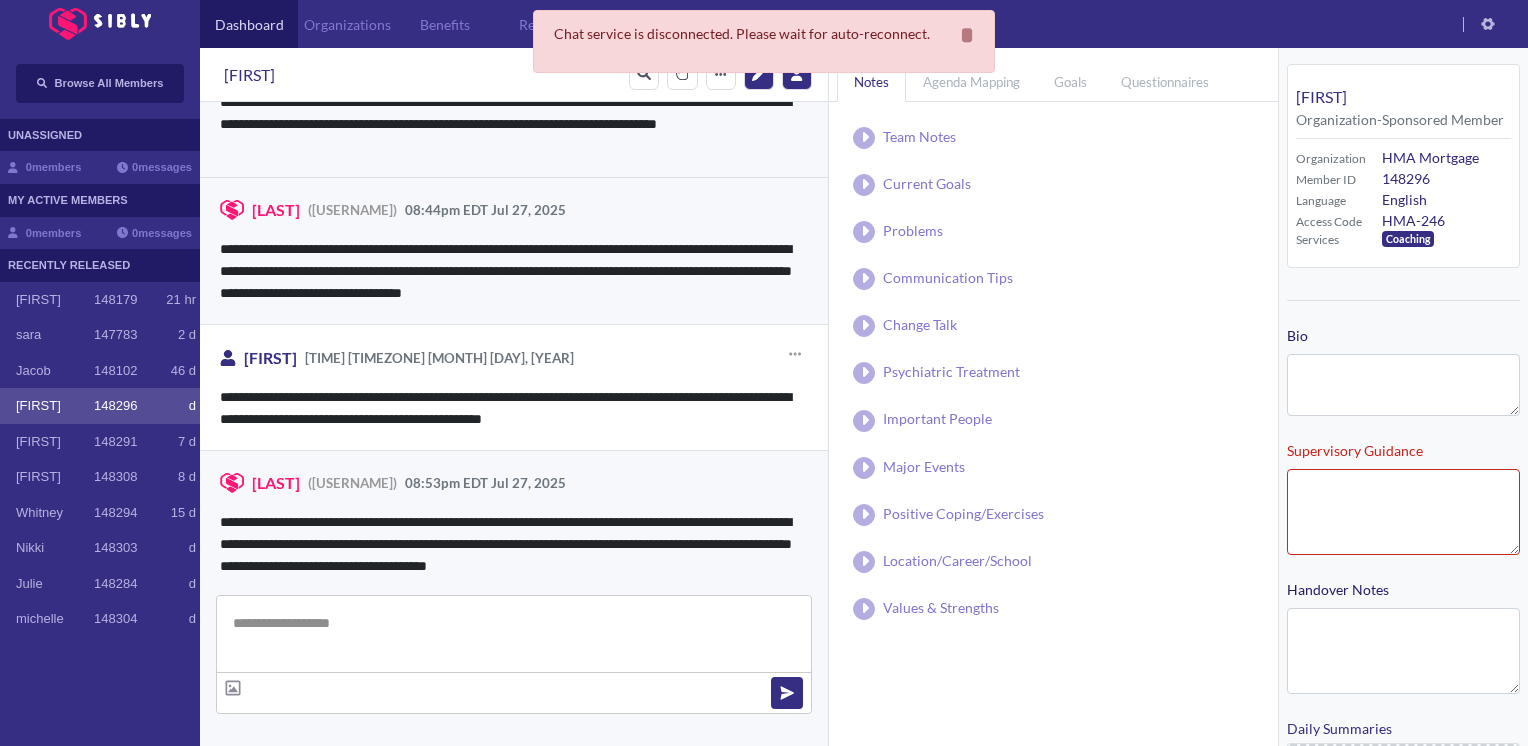 type on "**********" 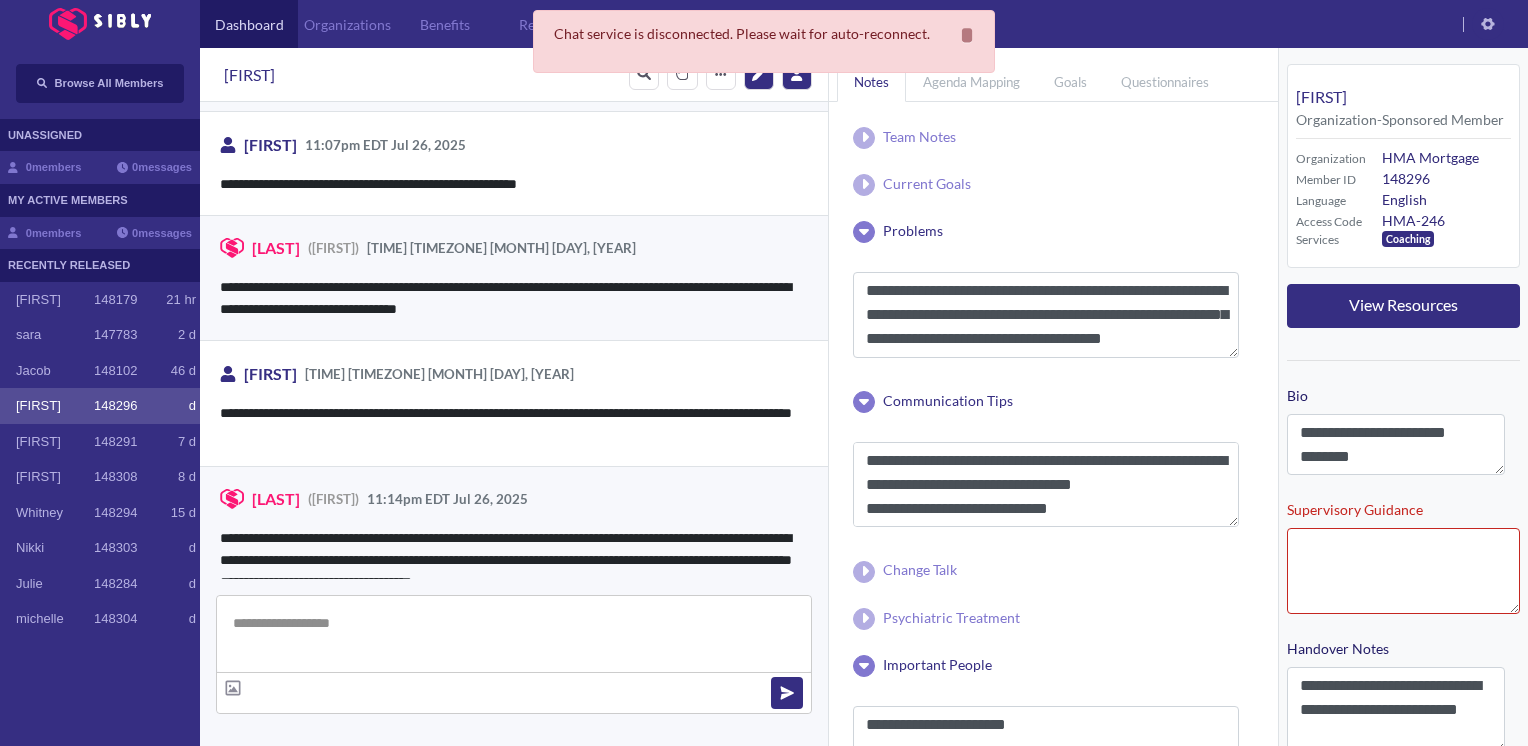 scroll, scrollTop: 9094, scrollLeft: 0, axis: vertical 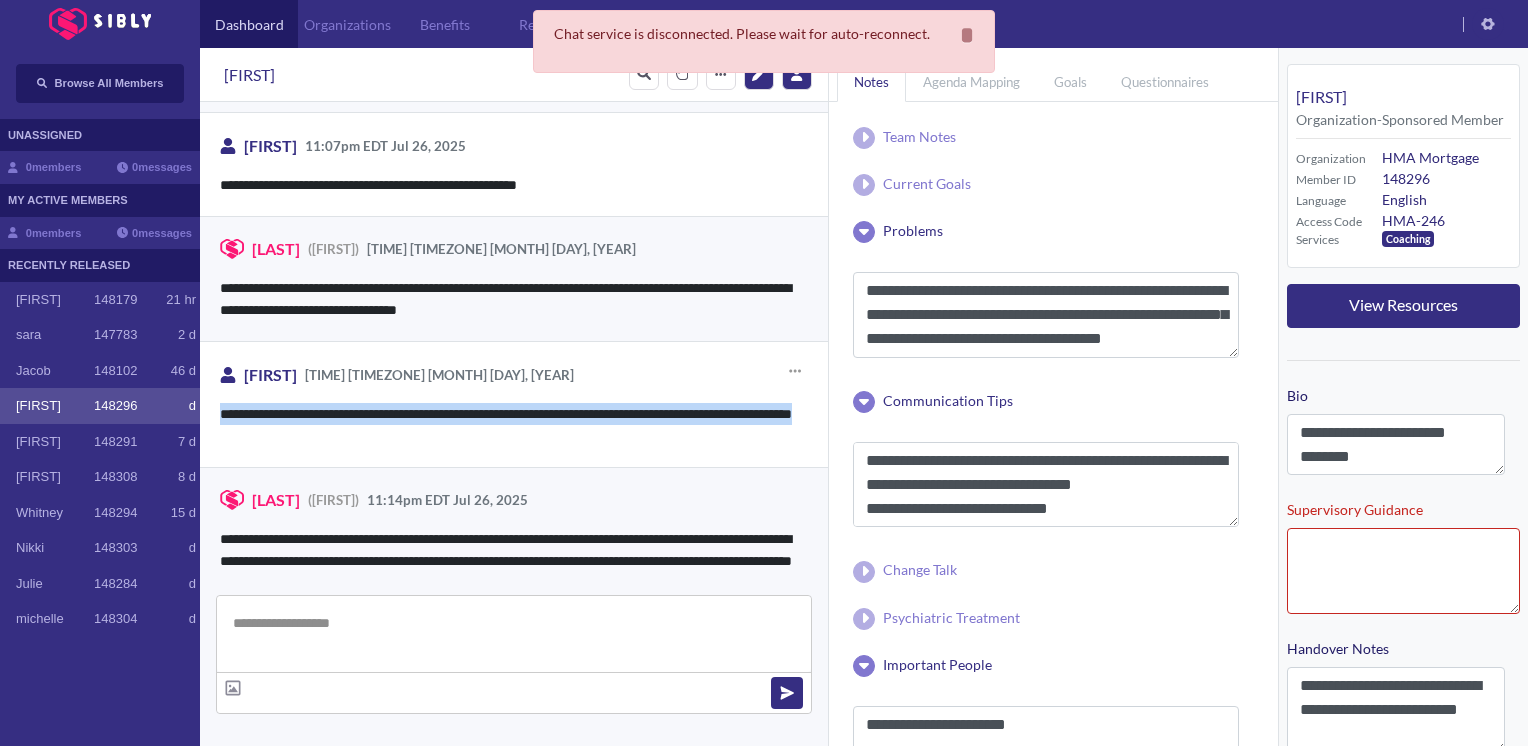 drag, startPoint x: 217, startPoint y: 370, endPoint x: 430, endPoint y: 404, distance: 215.69655 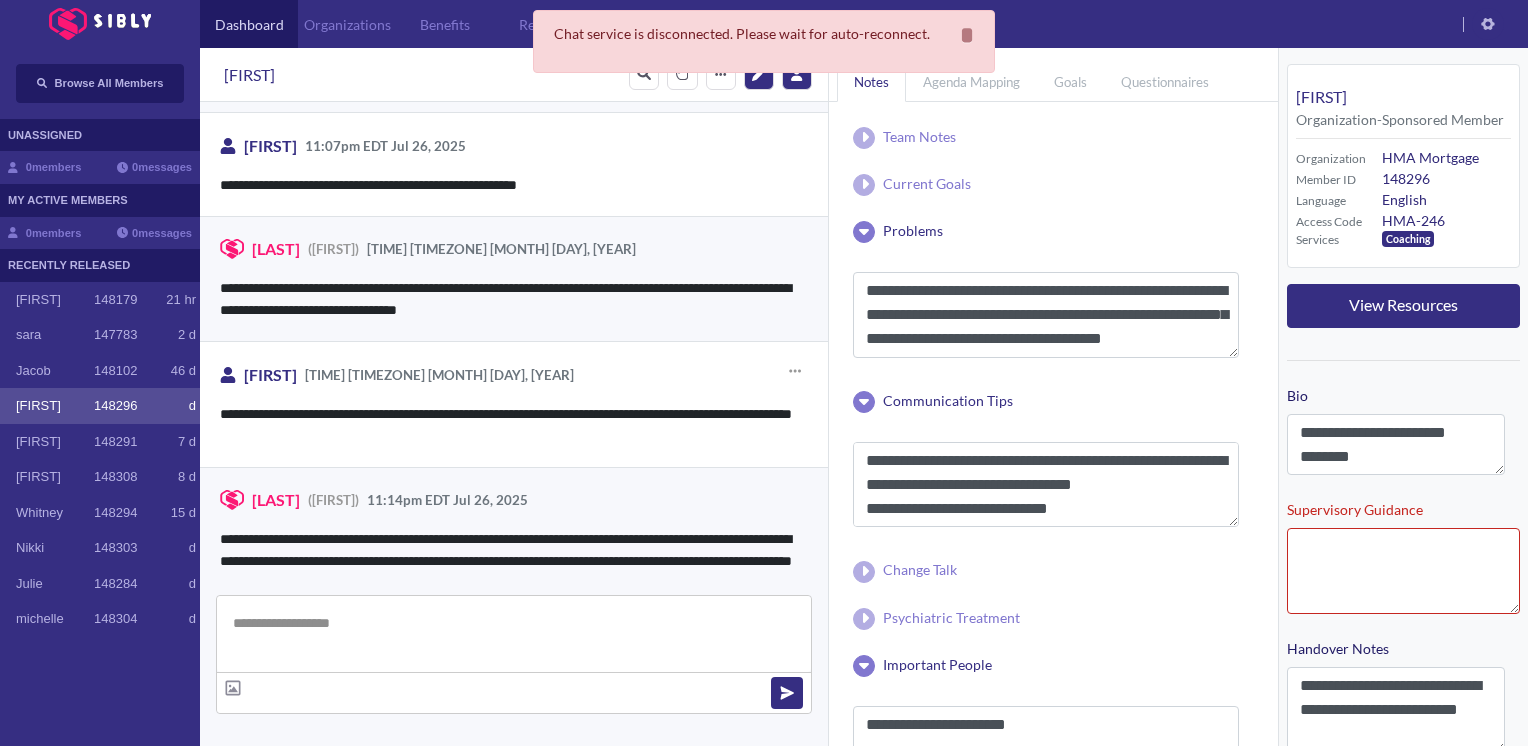 drag, startPoint x: 608, startPoint y: 381, endPoint x: 533, endPoint y: 325, distance: 93.60021 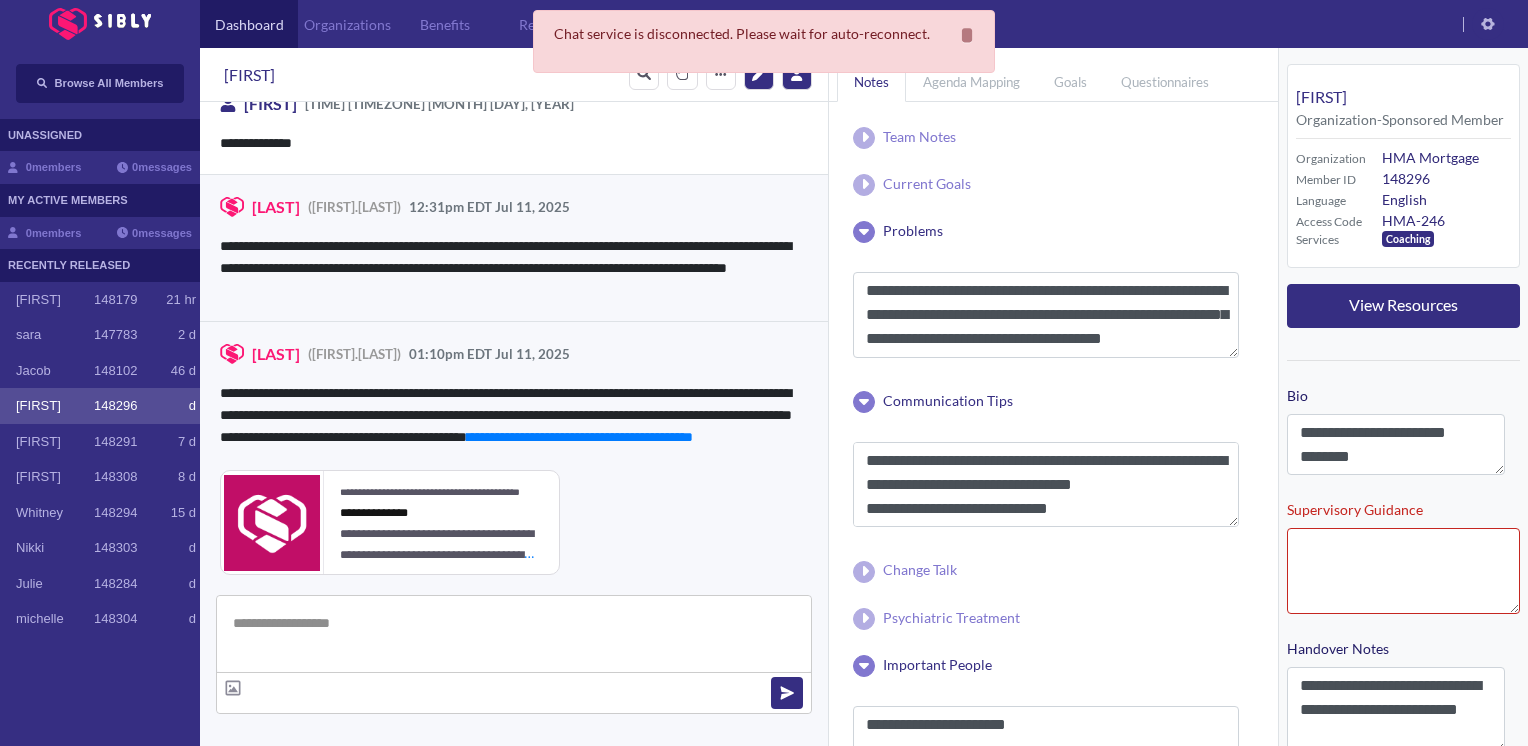 scroll, scrollTop: 0, scrollLeft: 0, axis: both 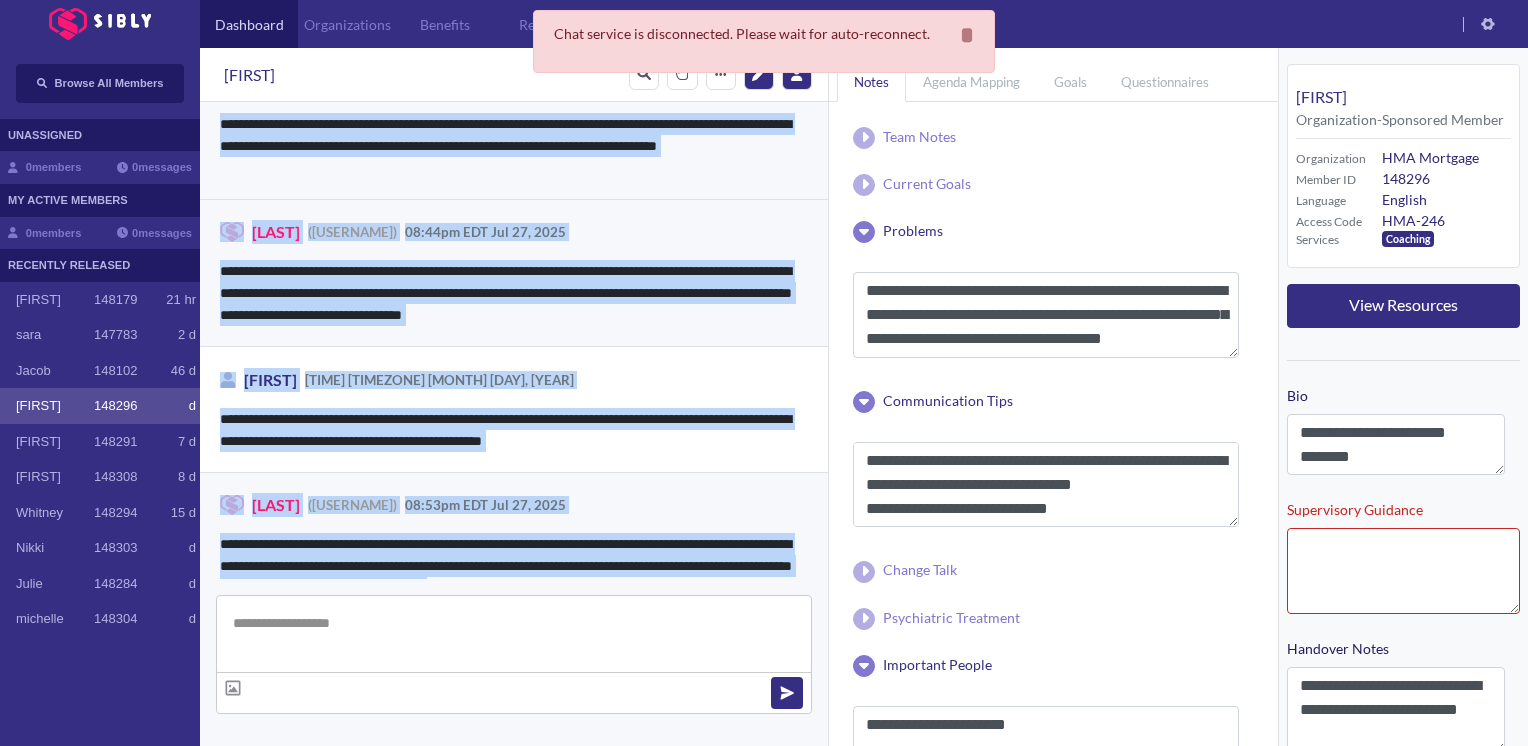 drag, startPoint x: 213, startPoint y: 167, endPoint x: 680, endPoint y: 602, distance: 638.21155 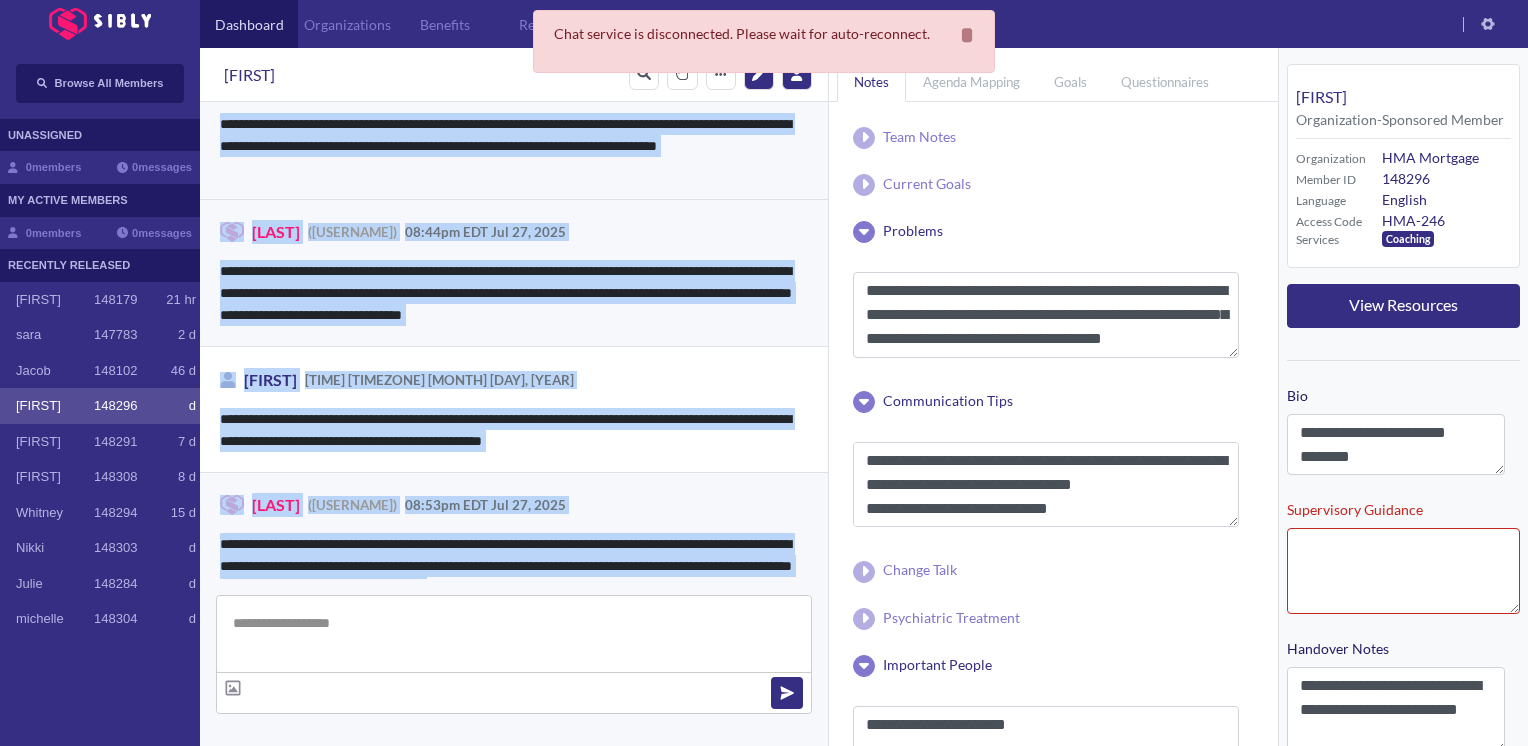 copy on "**********" 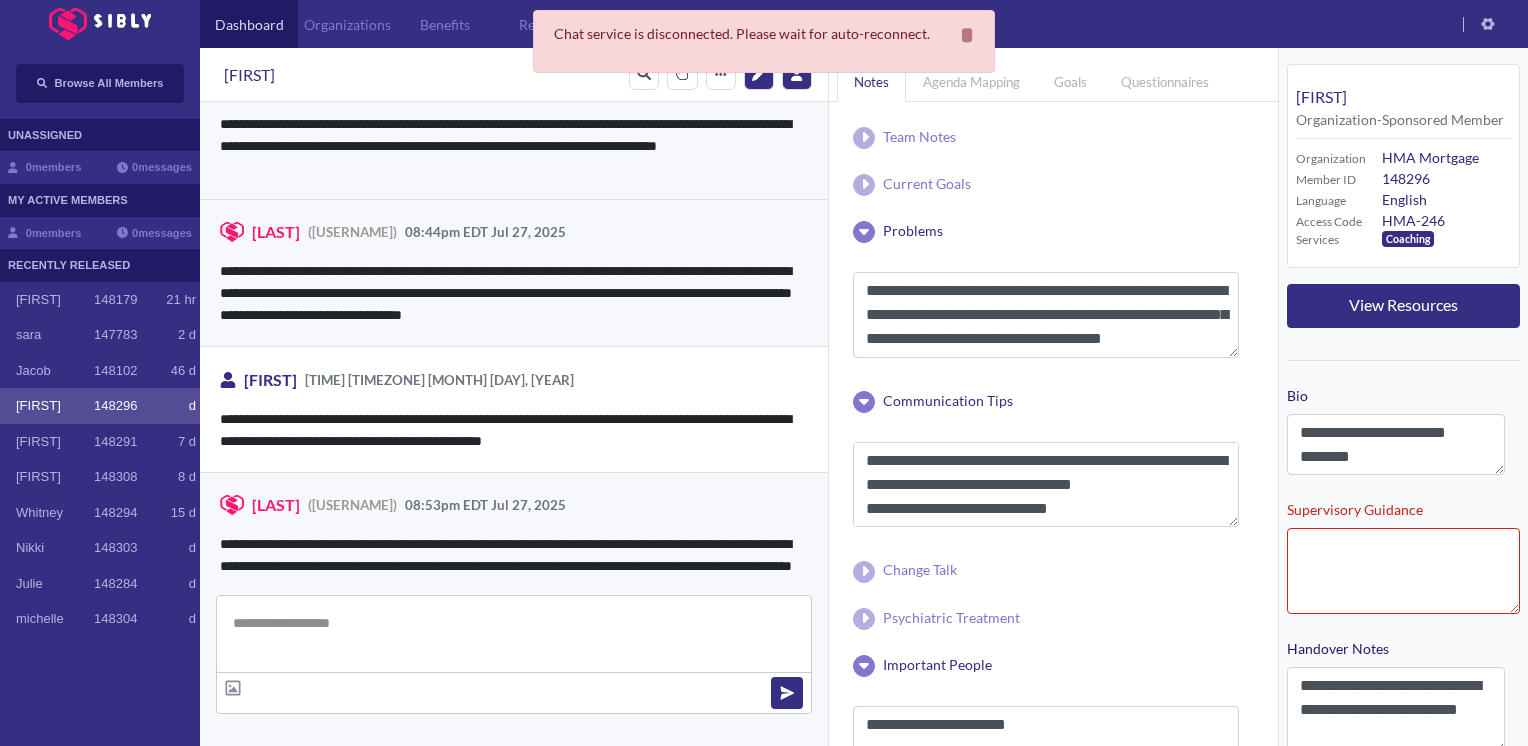click on "UNASSIGNED" at bounding box center [100, 135] 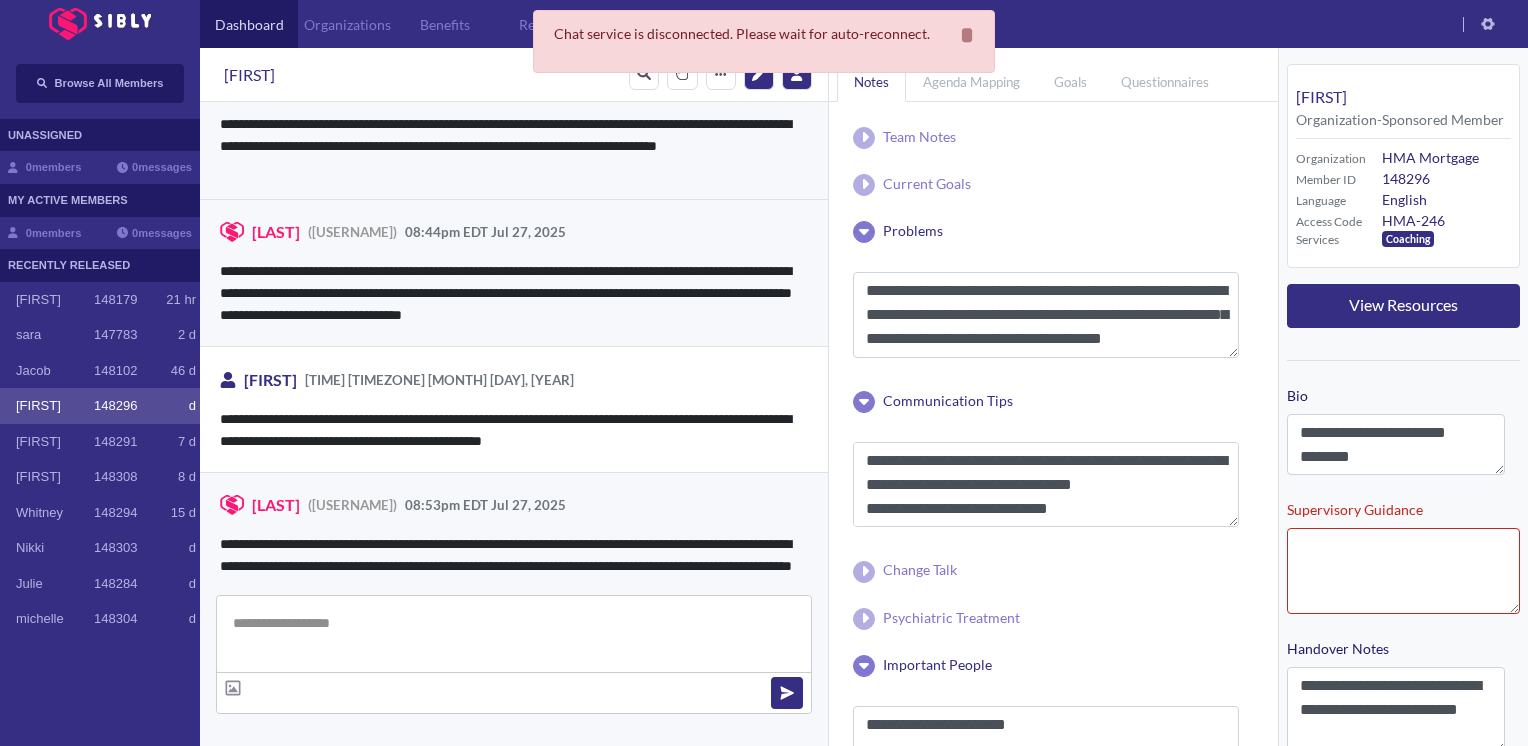 click on "UNASSIGNED" at bounding box center [100, 135] 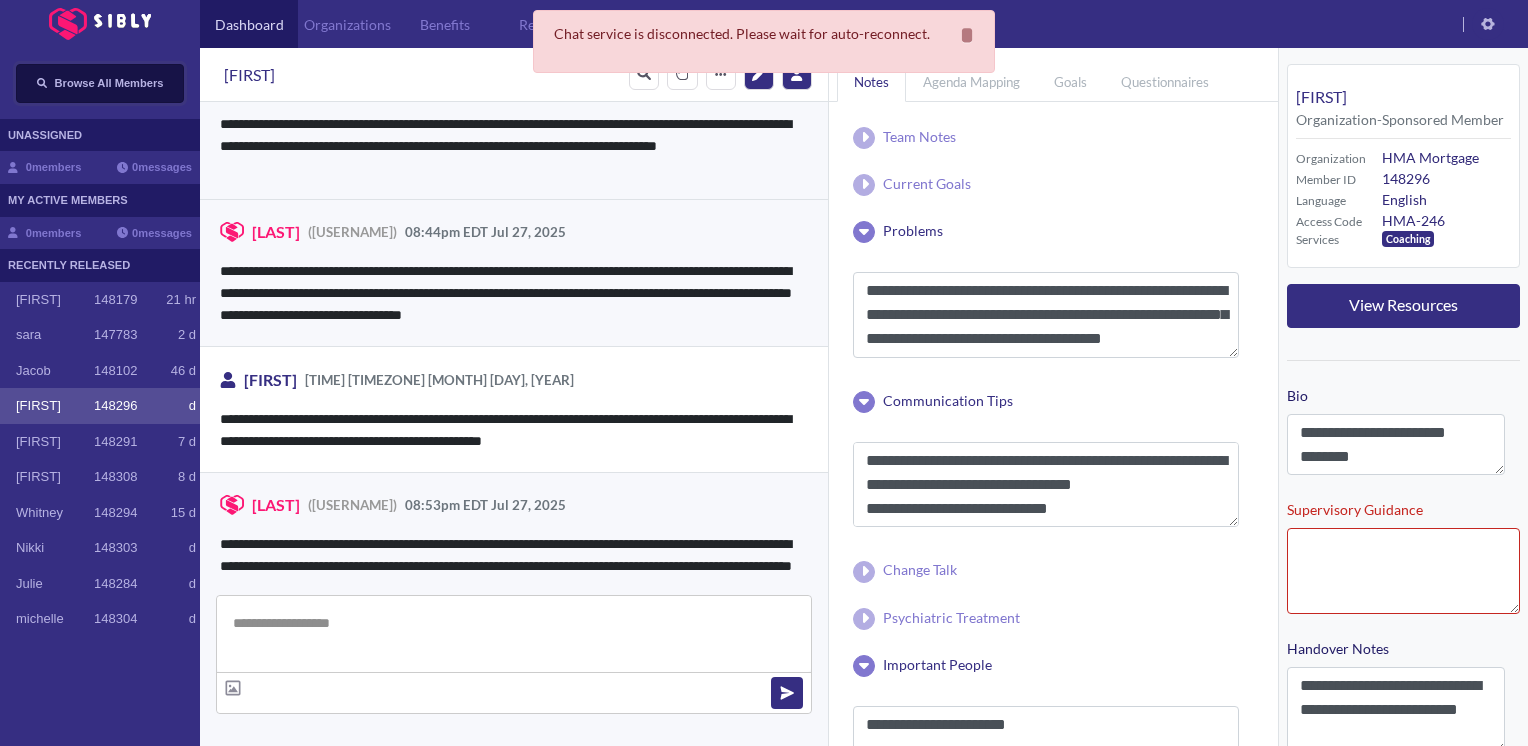 click on "Browse All Members" at bounding box center [109, 83] 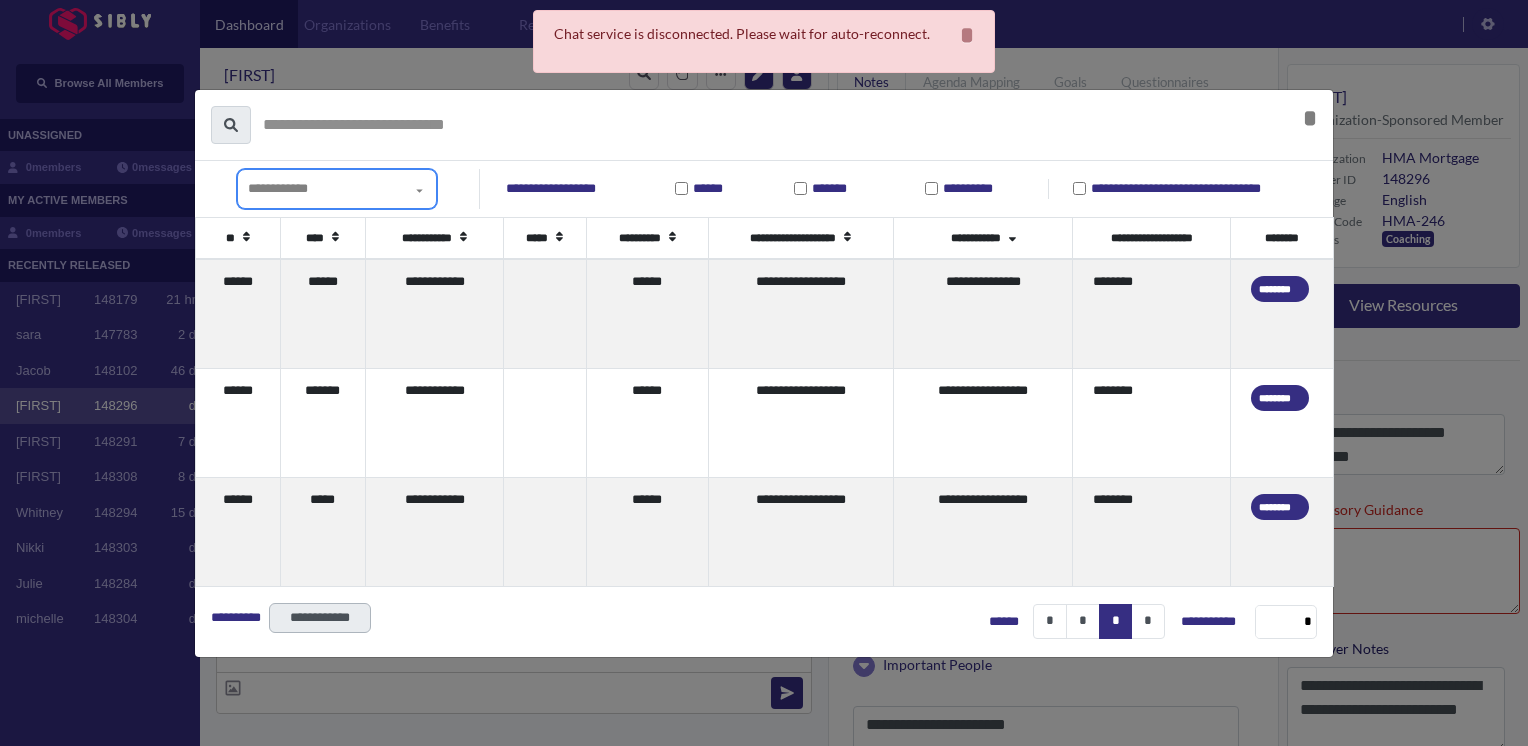 click 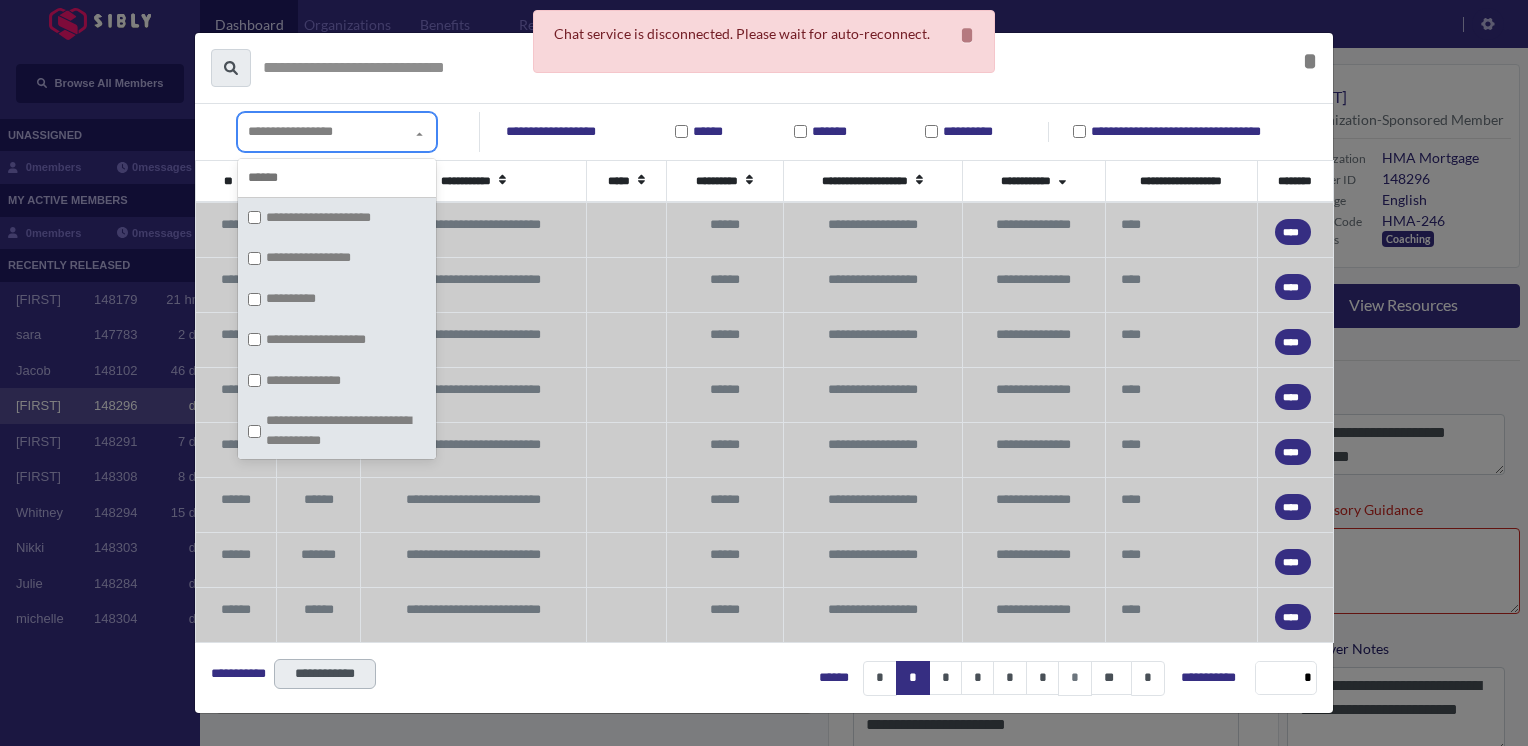 click on "**********" at bounding box center [337, 258] 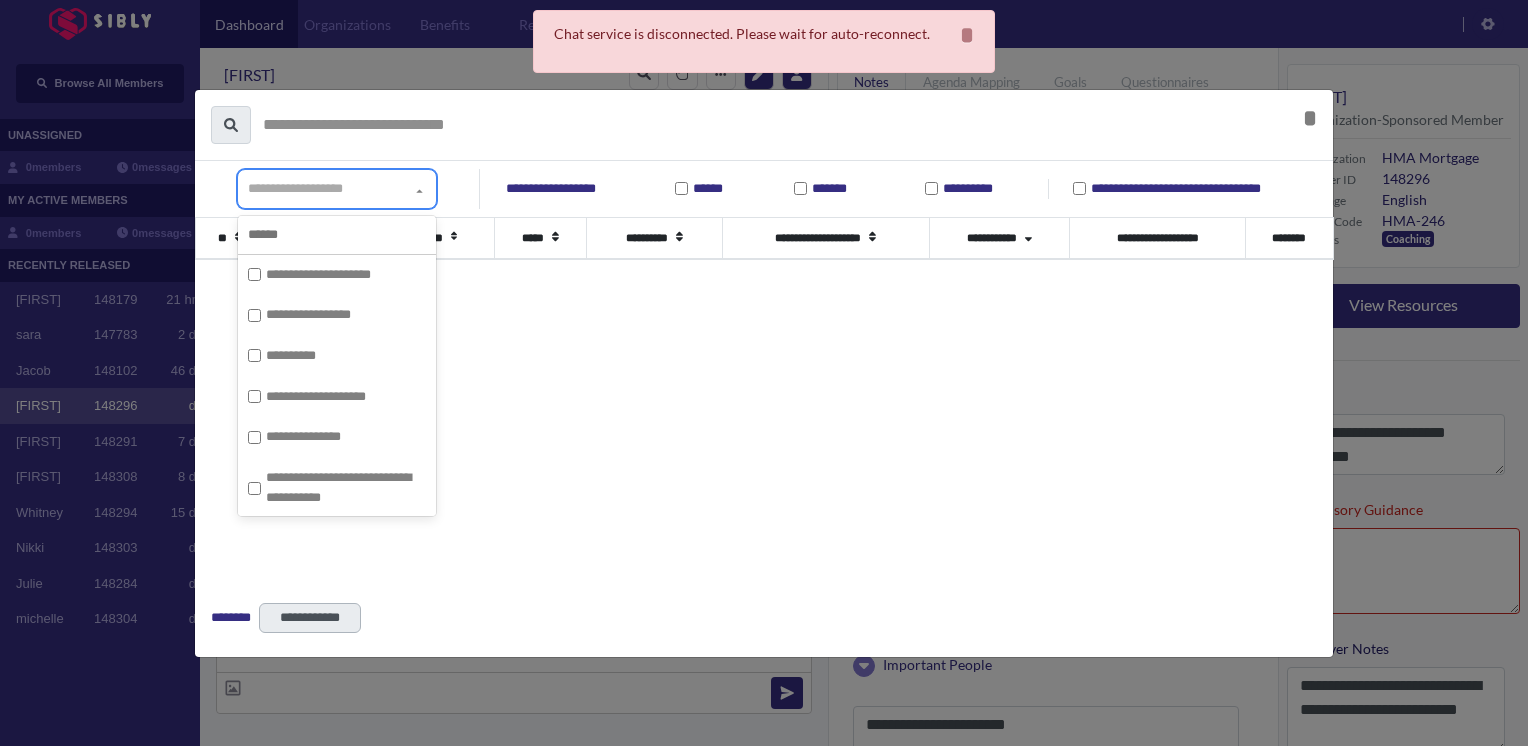 click at bounding box center [337, 235] 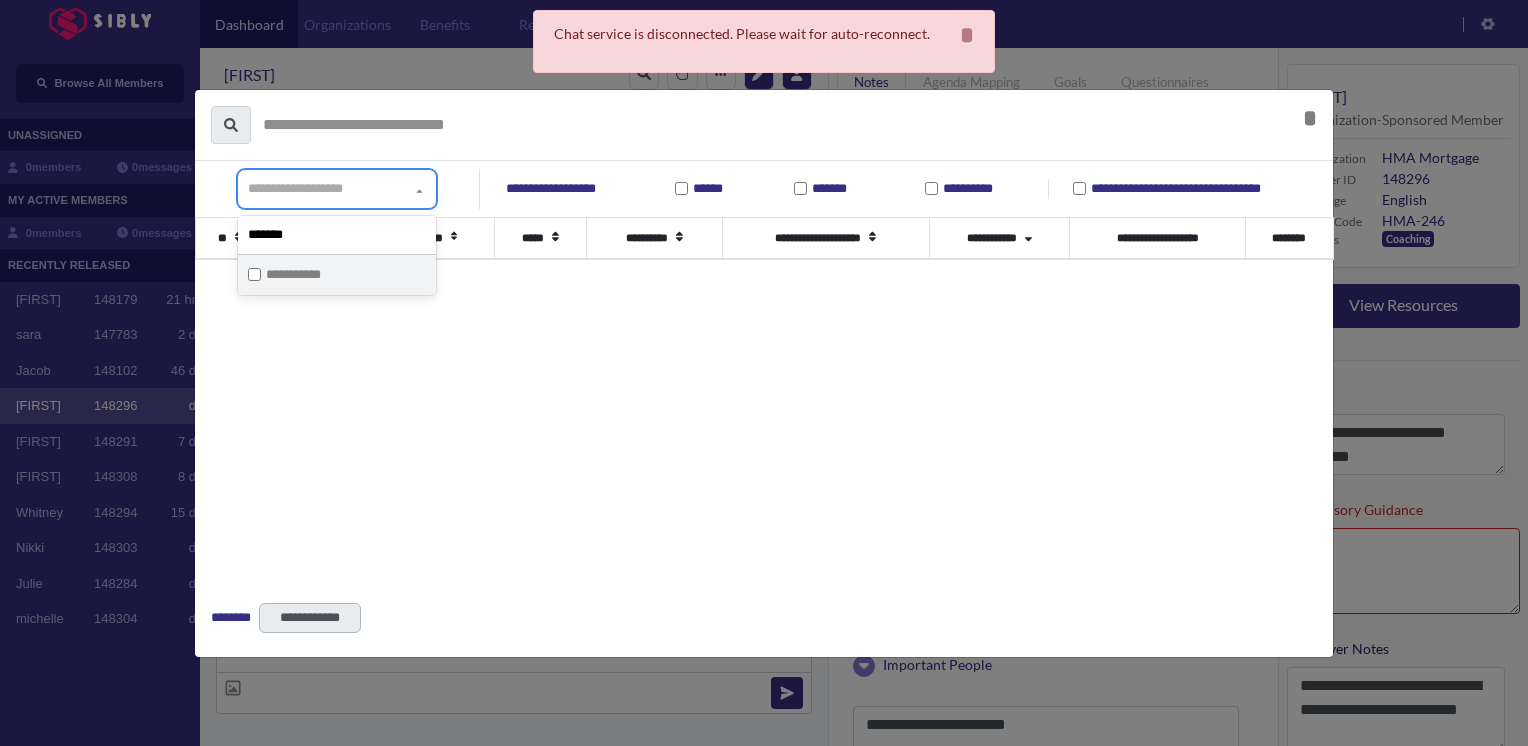 type on "*******" 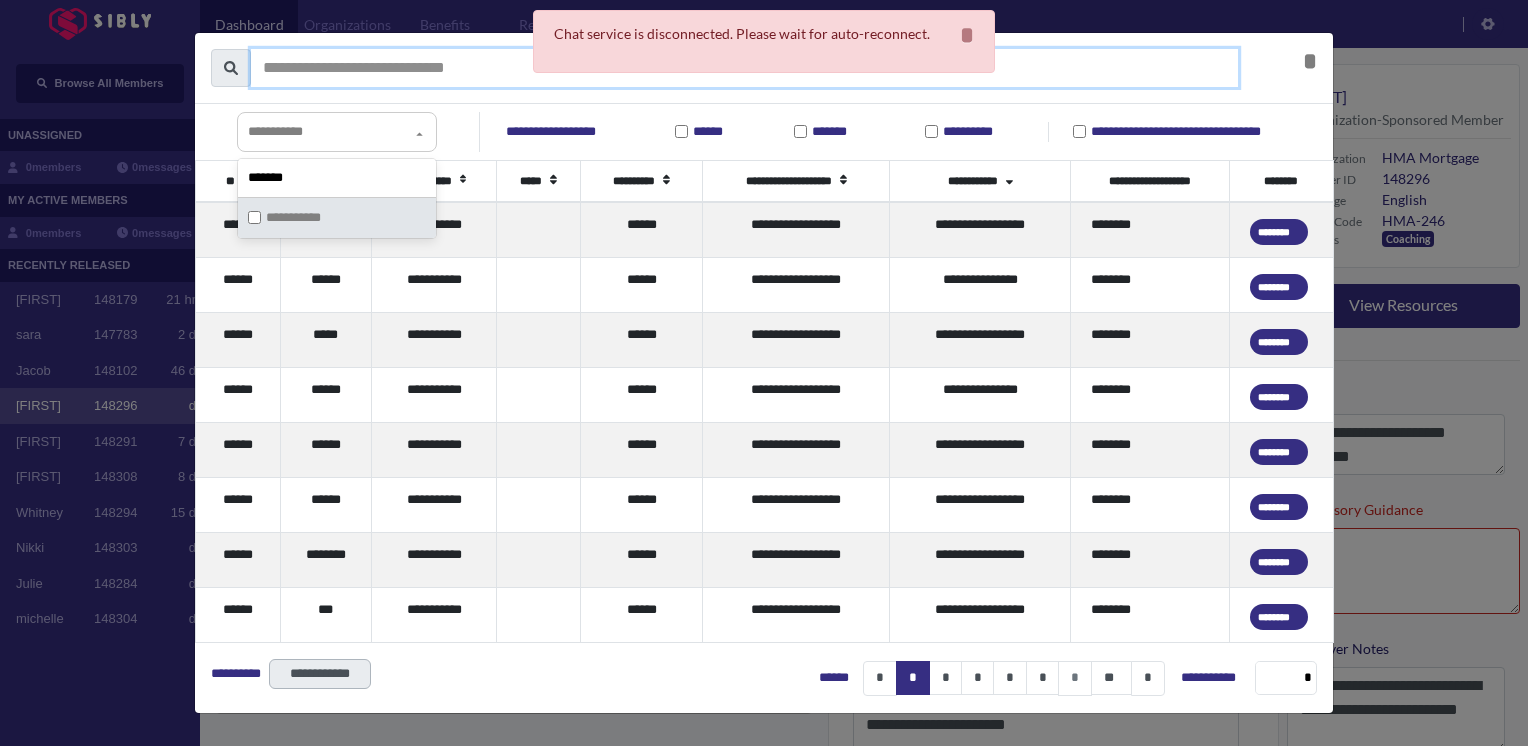 click at bounding box center [744, 68] 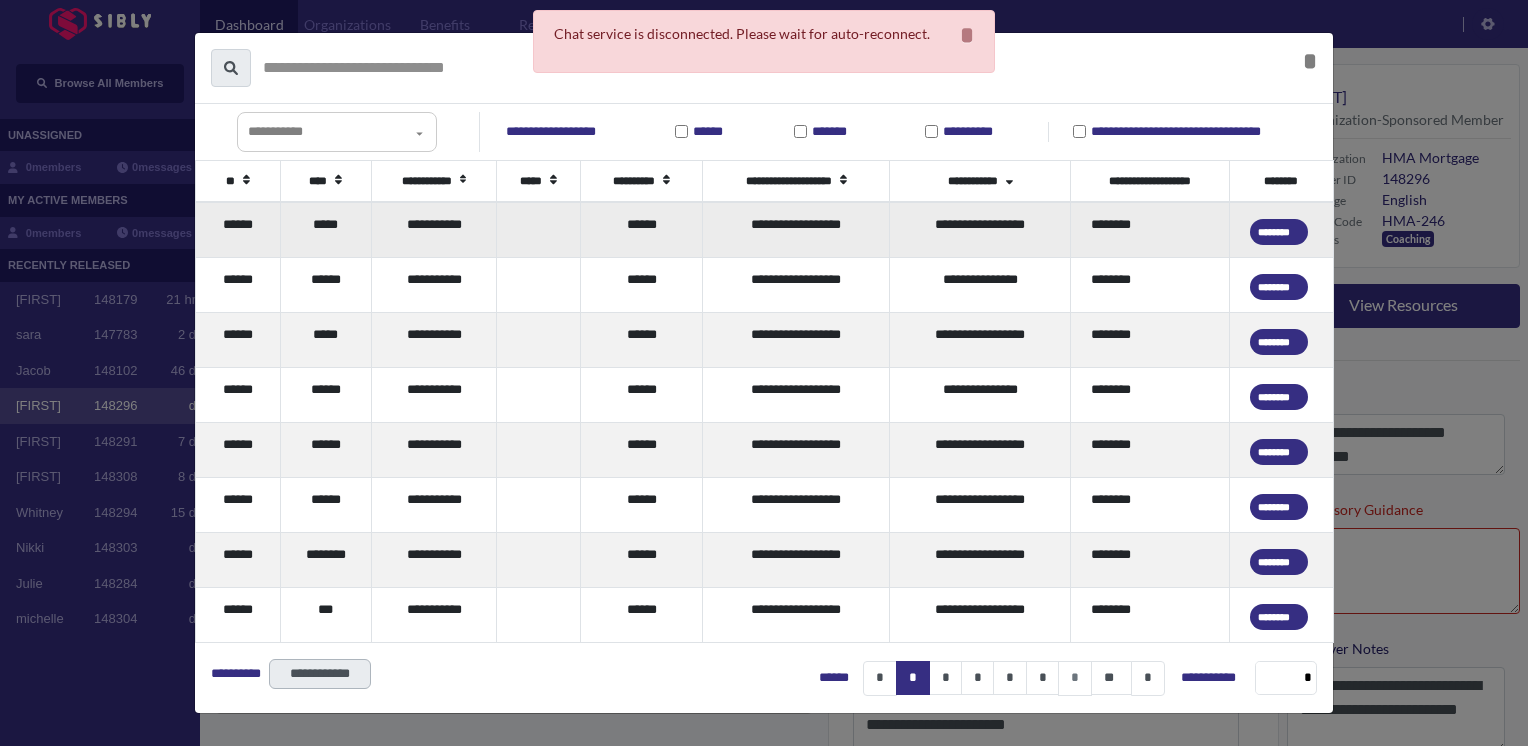 click on "*****" at bounding box center (326, 230) 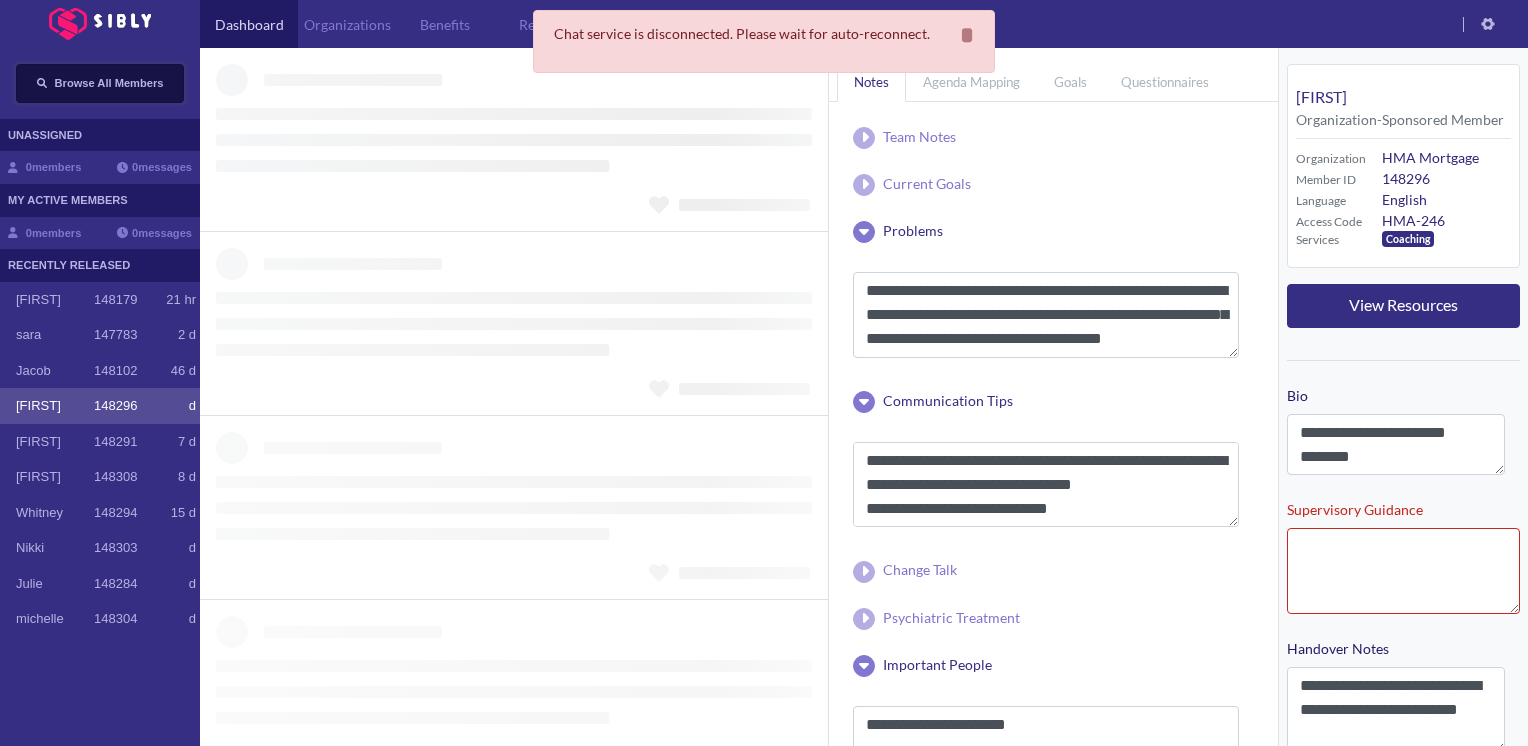 type 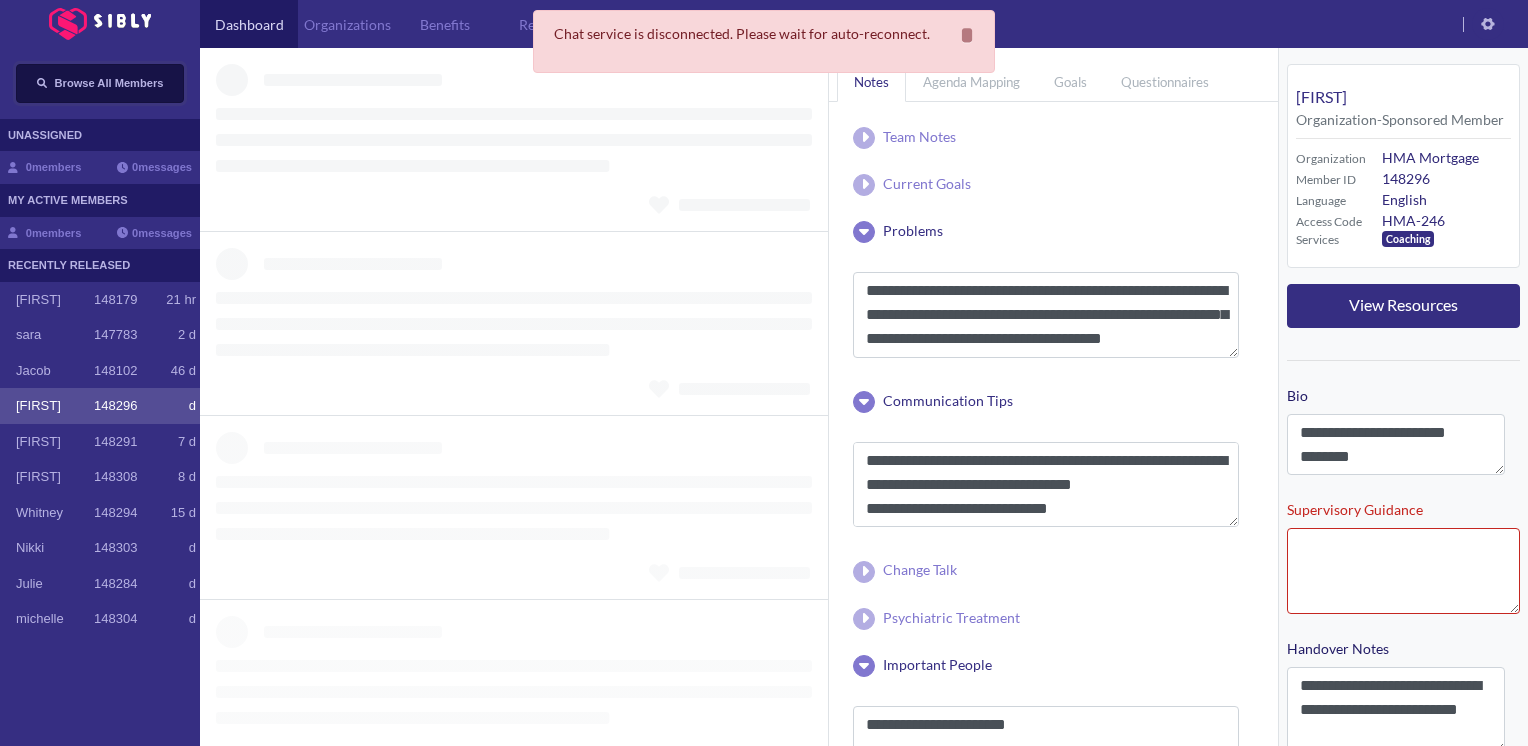 type 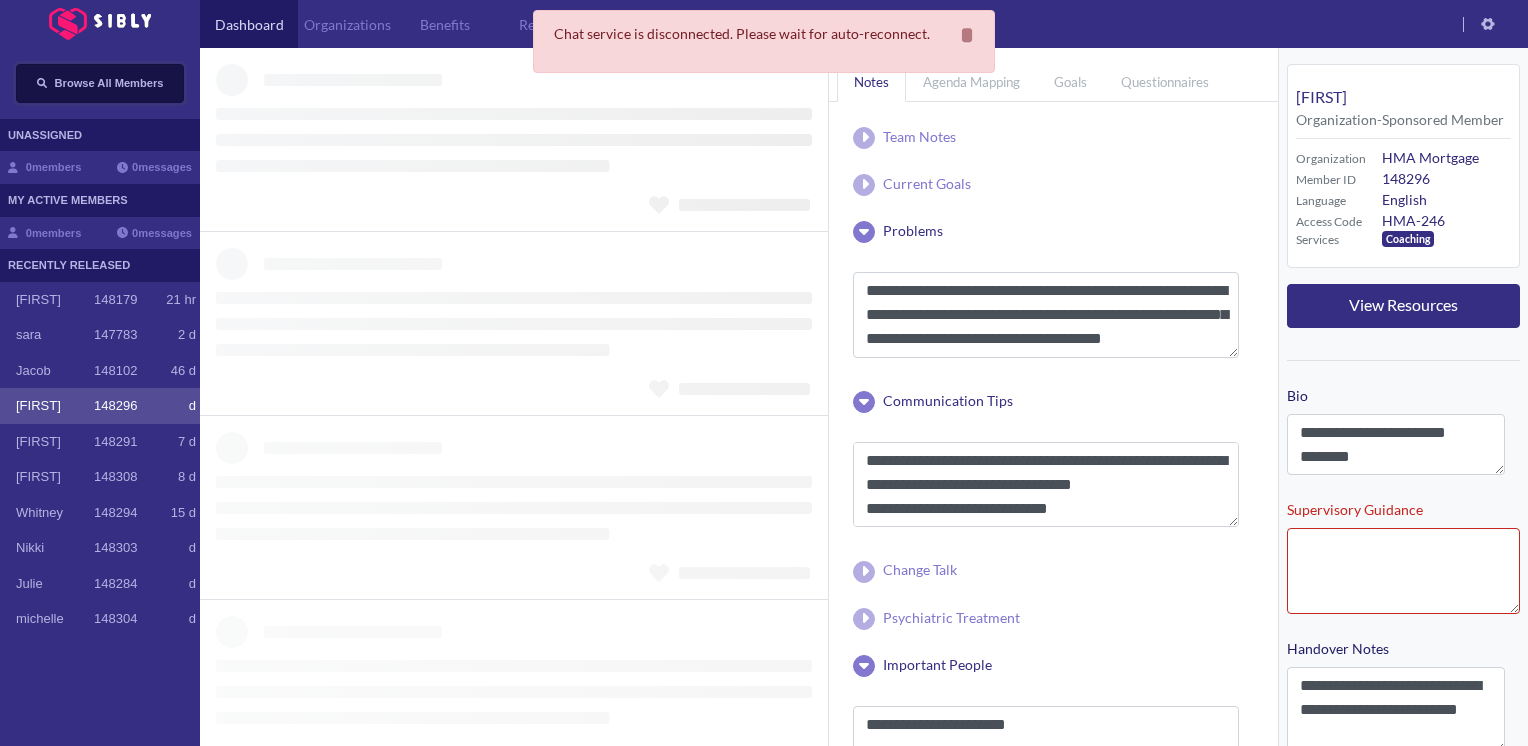 type 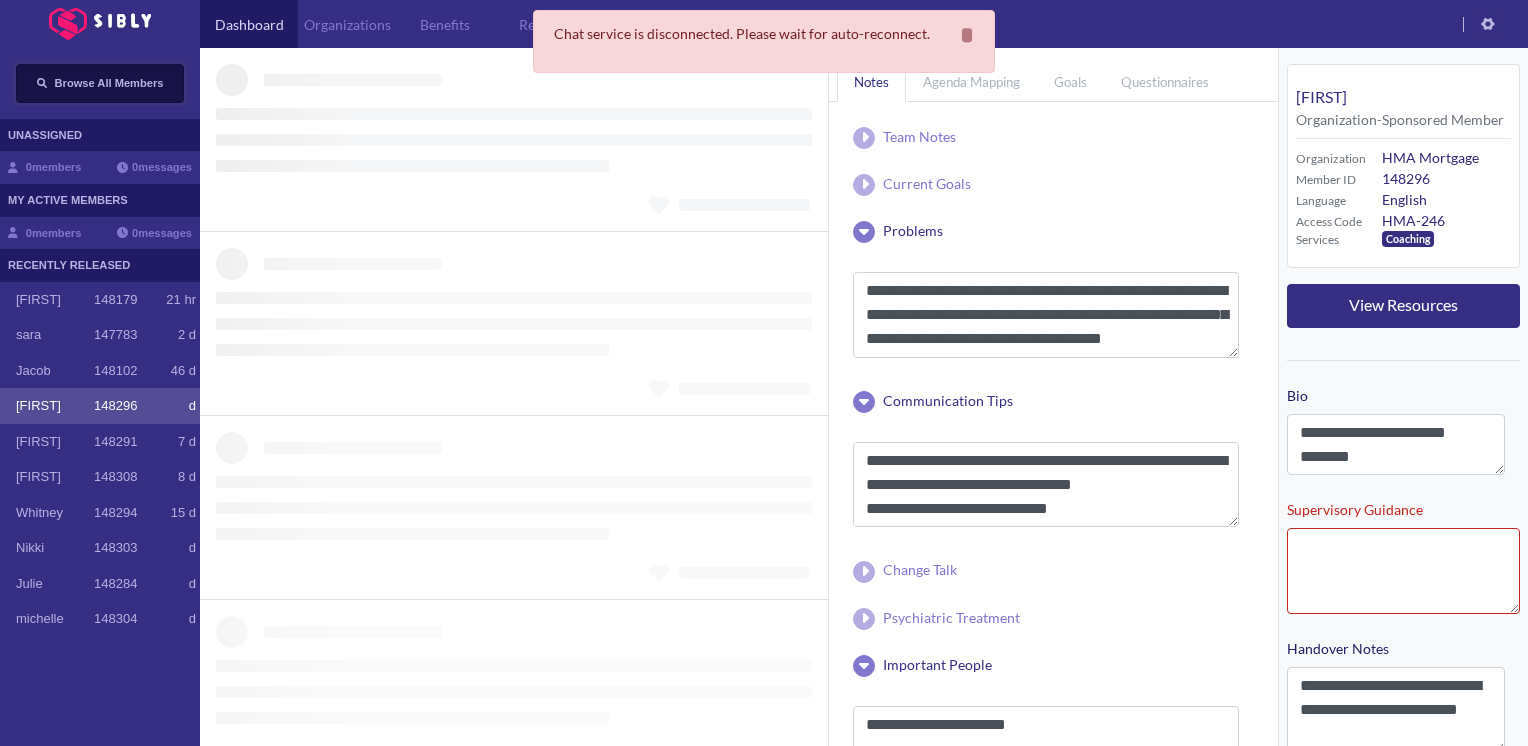 type 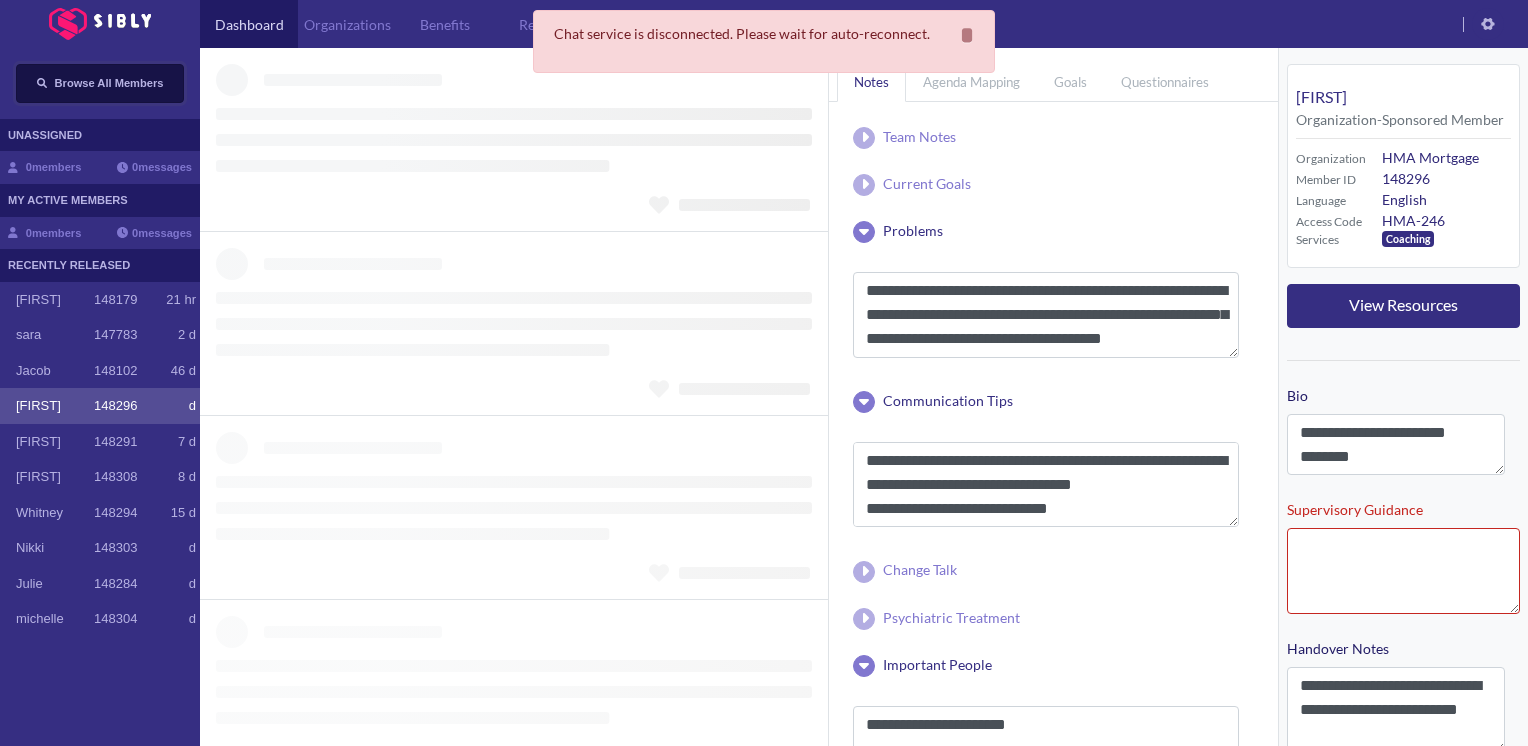 type 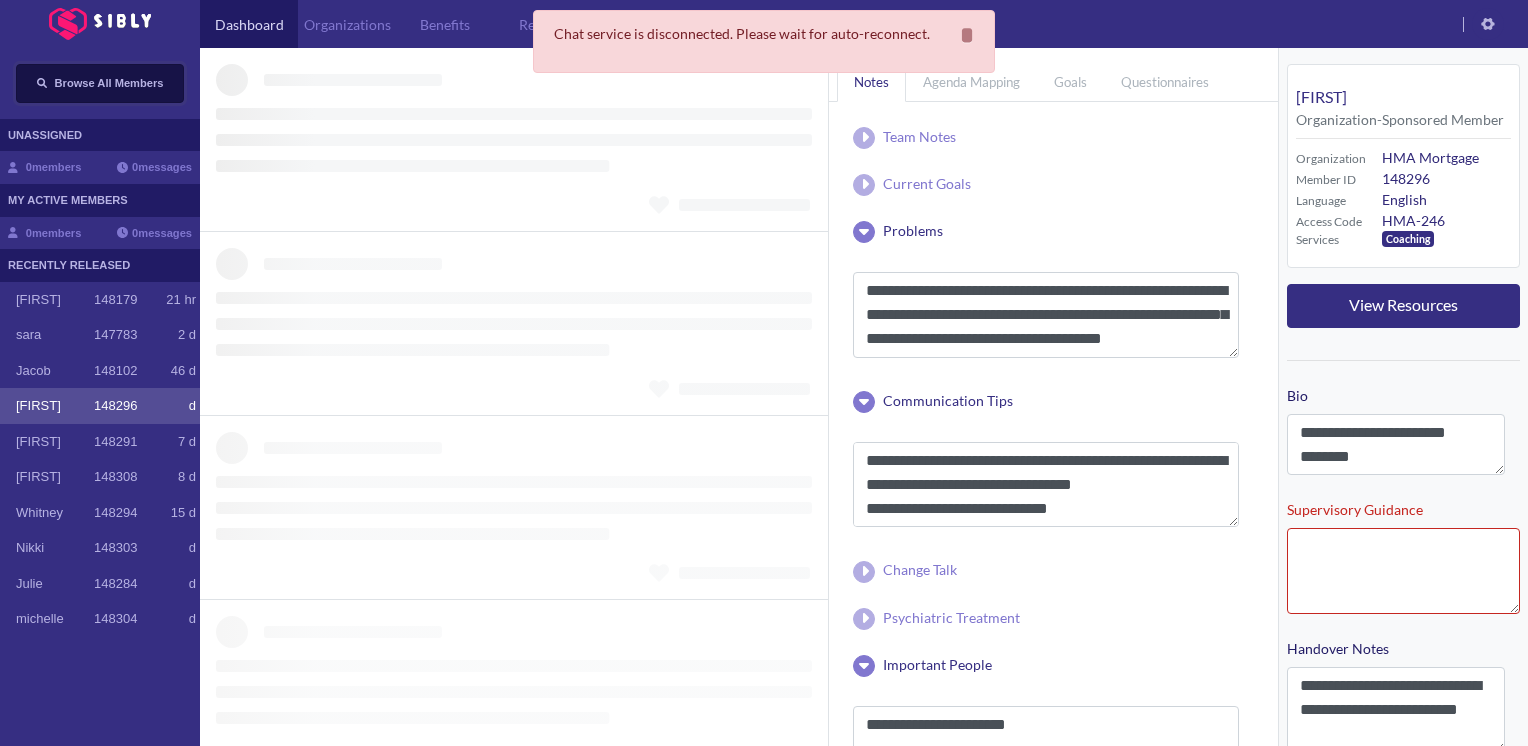 type 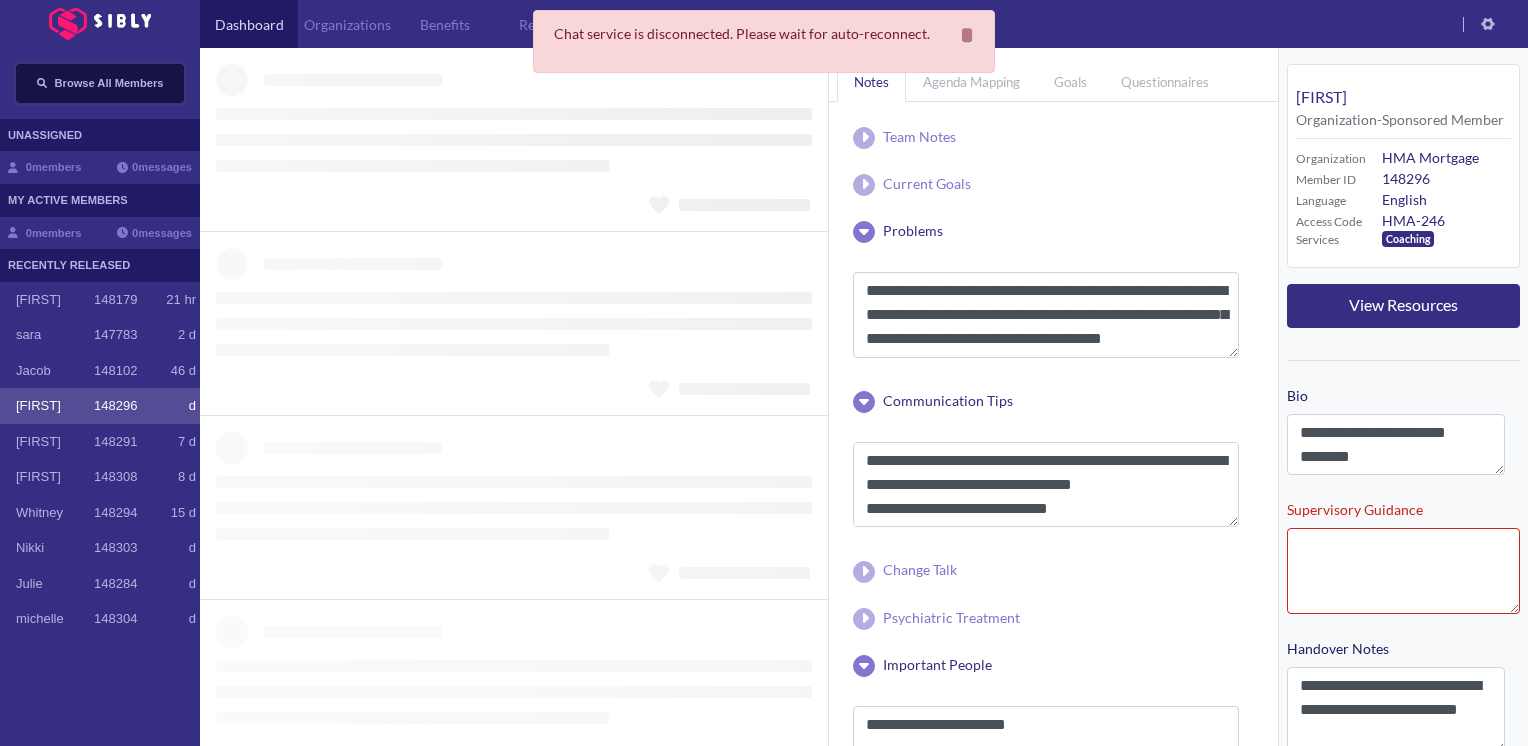 type 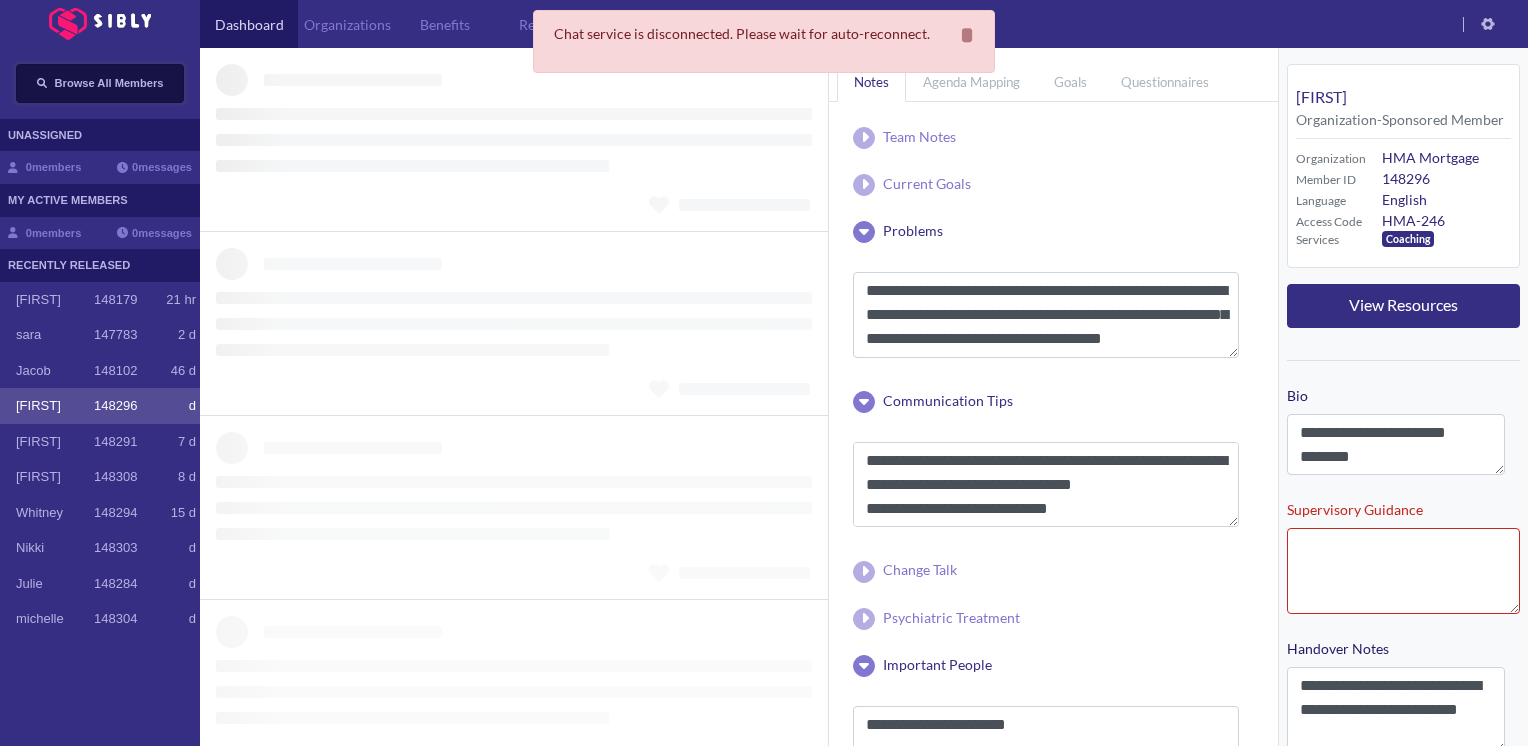 type 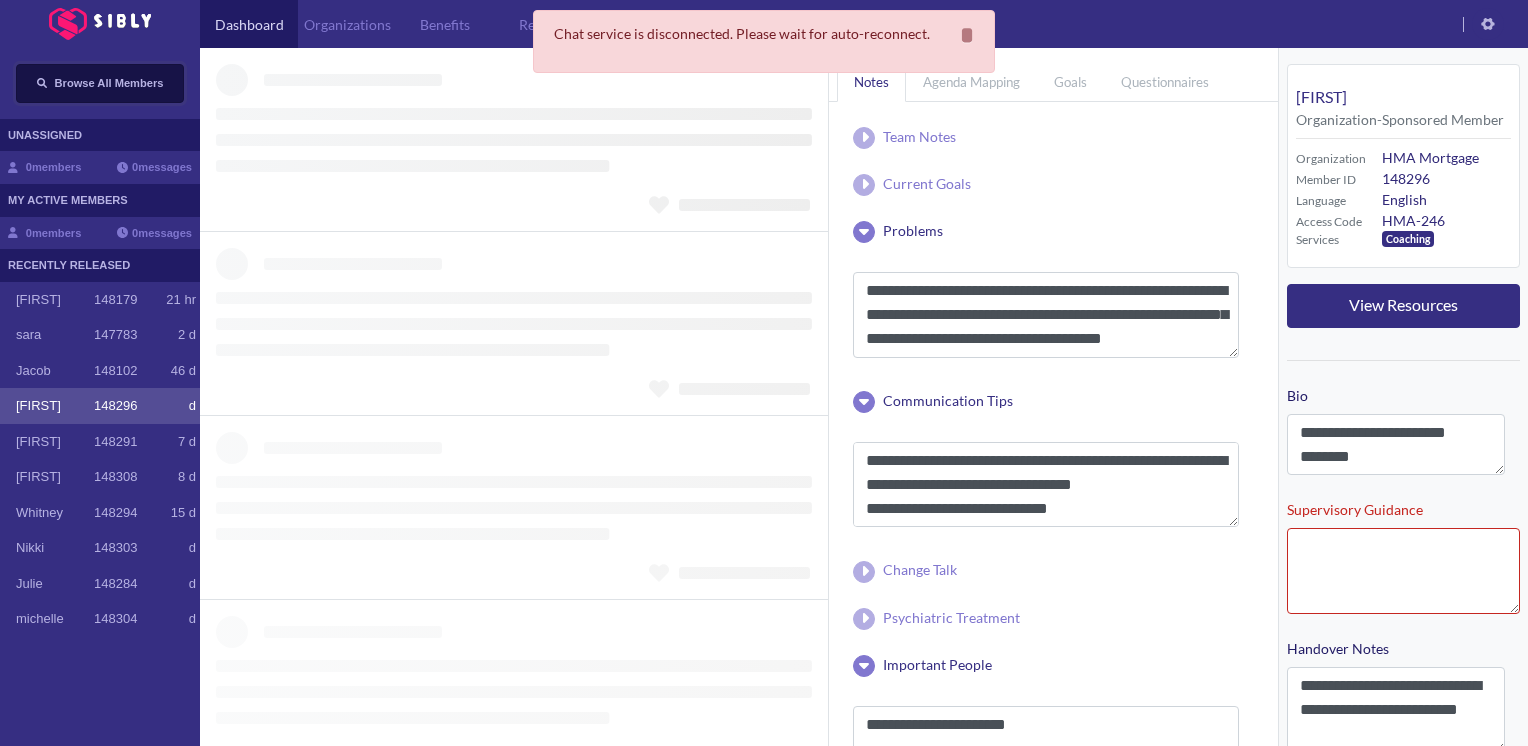 type on "**********" 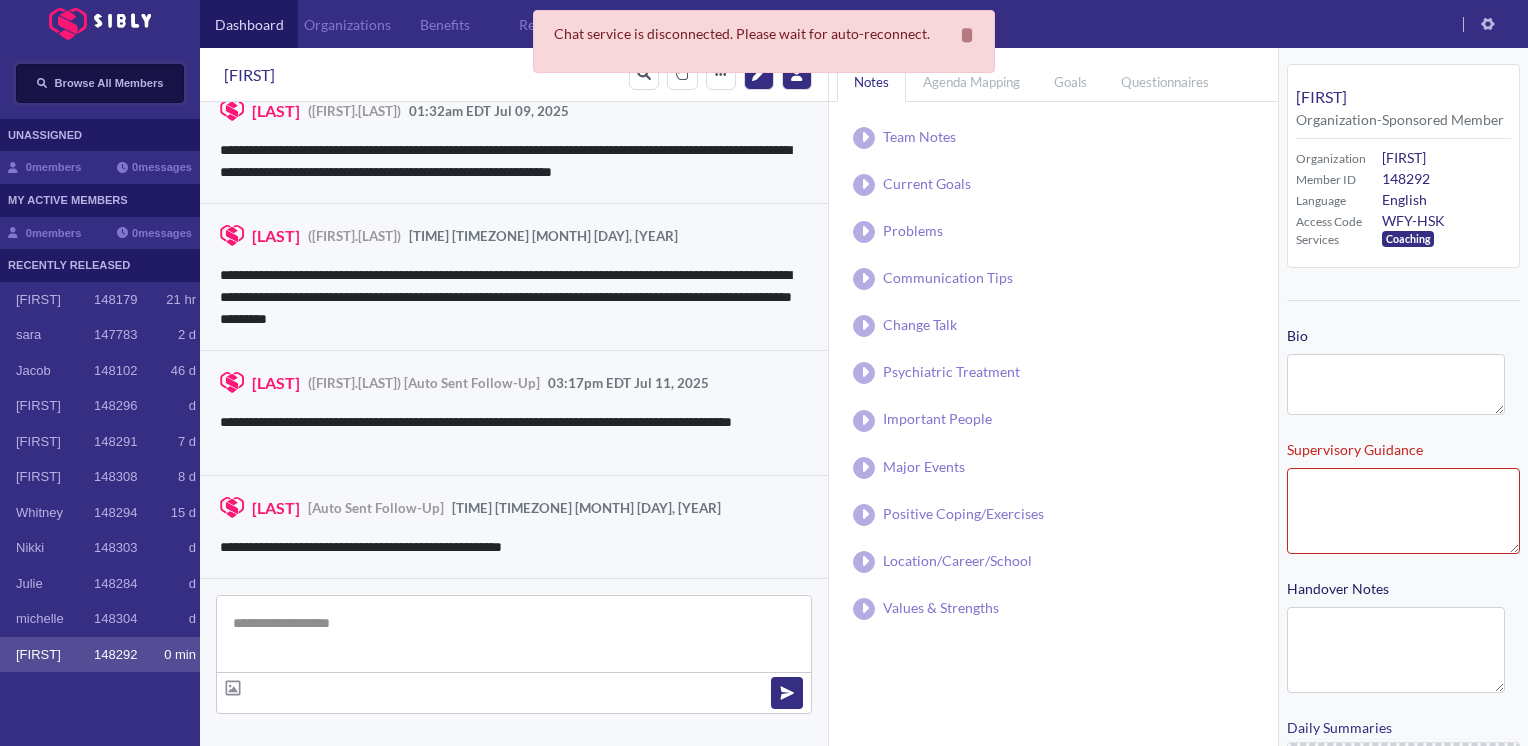 scroll, scrollTop: 2120, scrollLeft: 0, axis: vertical 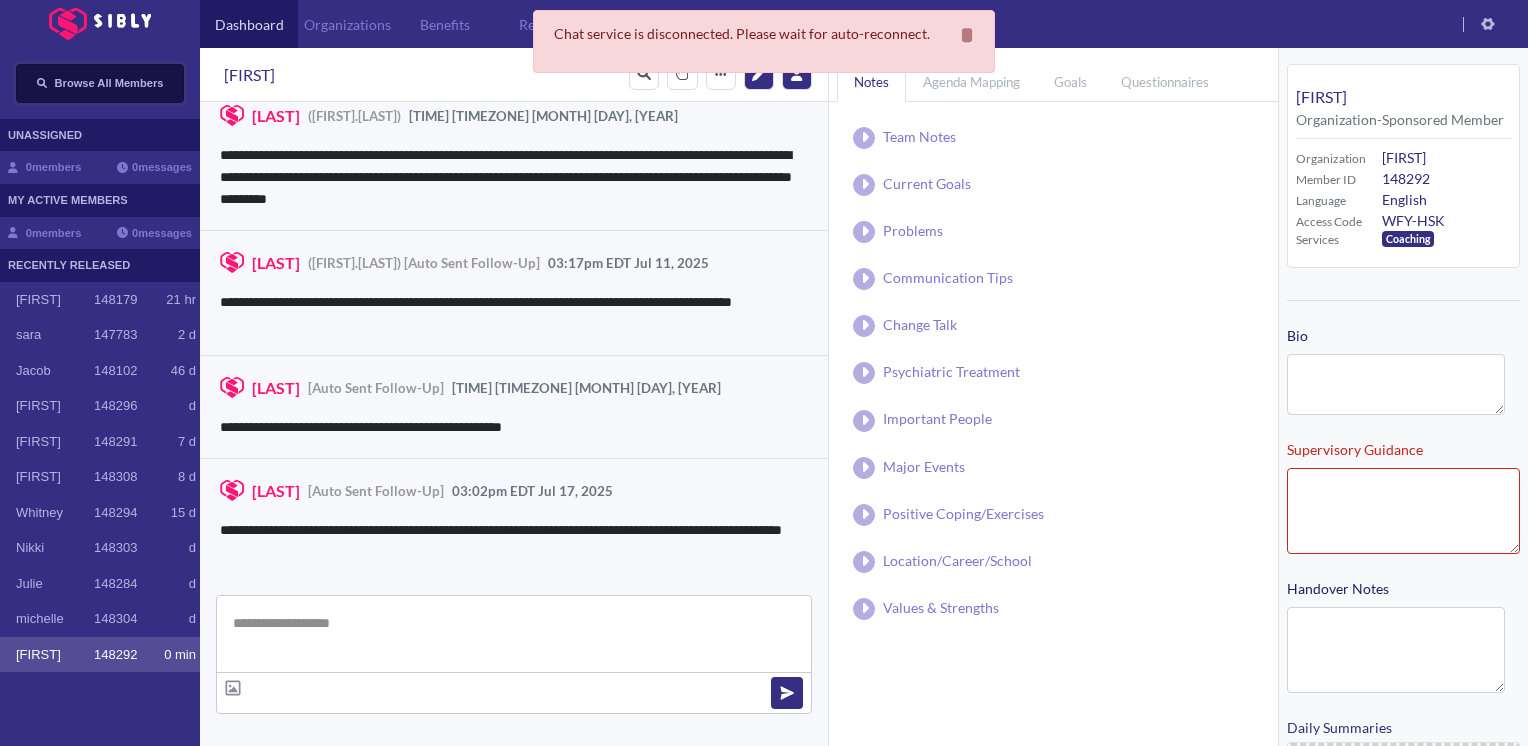 type on "**********" 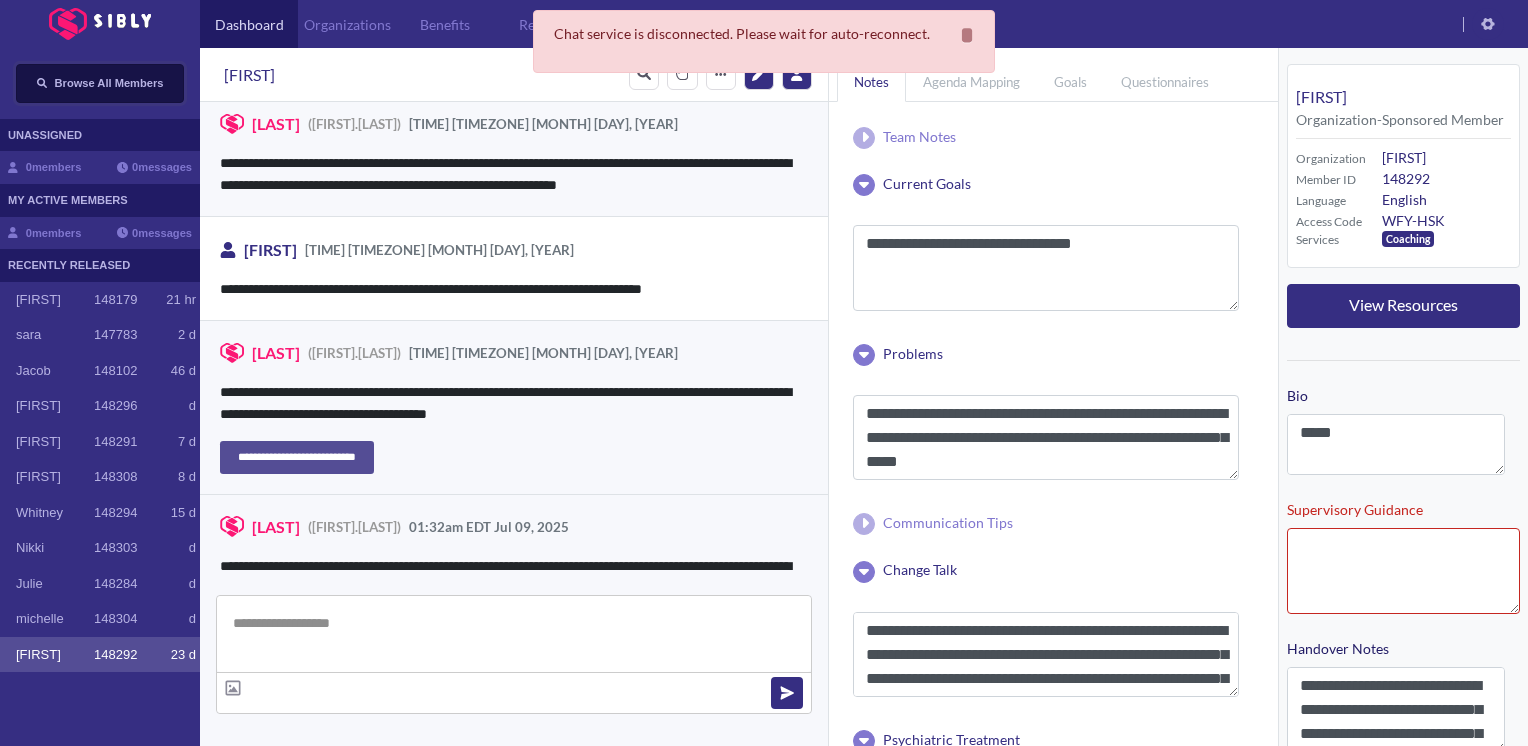 scroll, scrollTop: 1584, scrollLeft: 0, axis: vertical 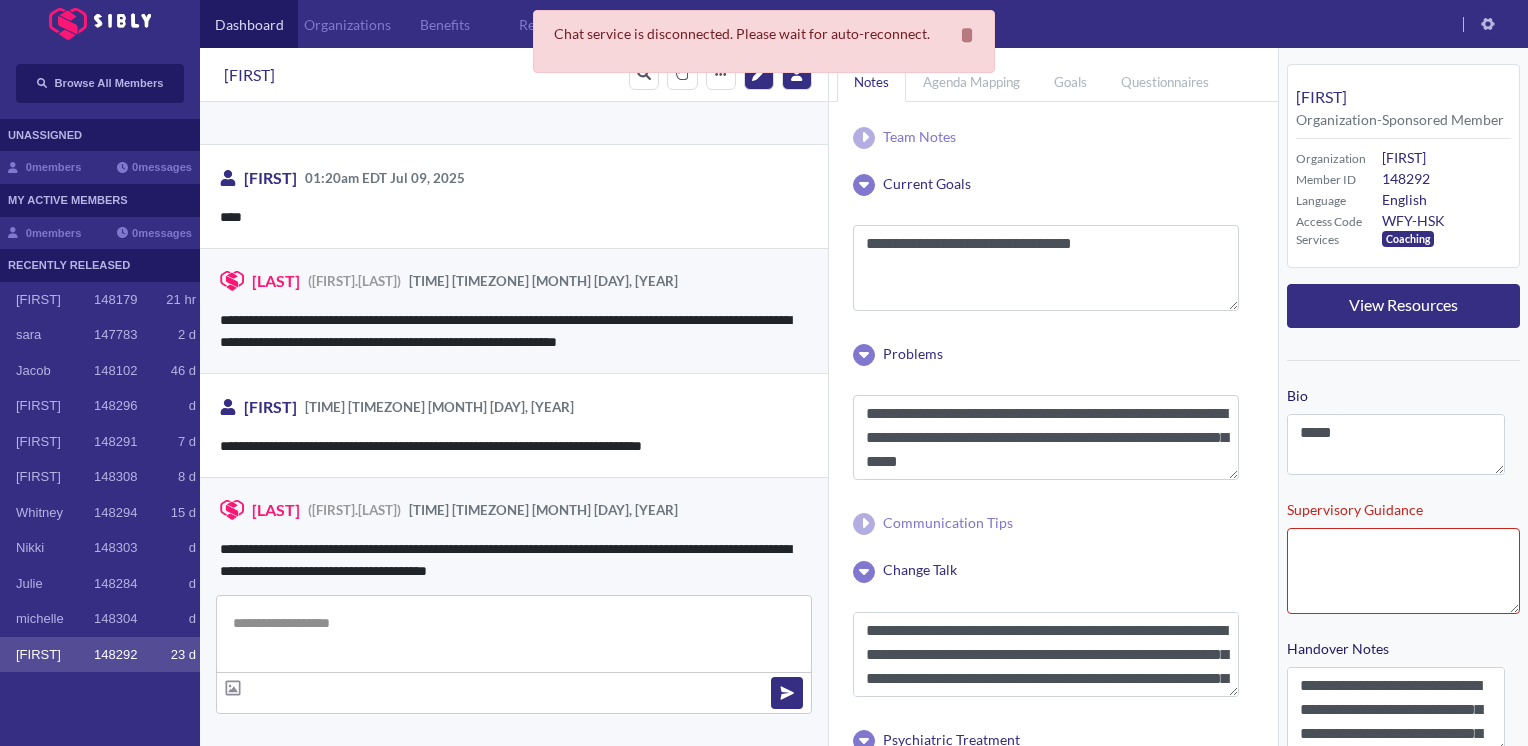 click on "**********" at bounding box center [506, 331] 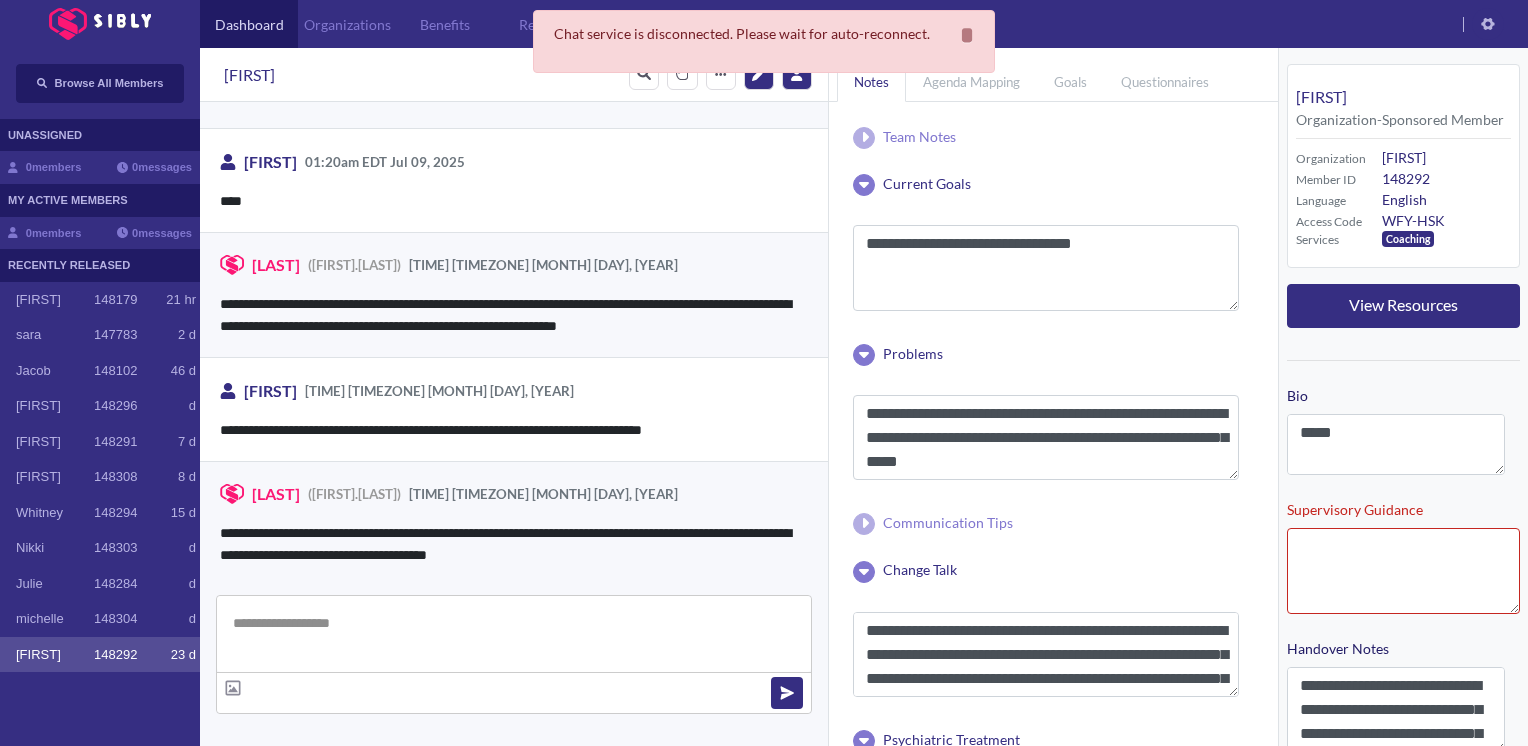 click on "**********" at bounding box center [514, 294] 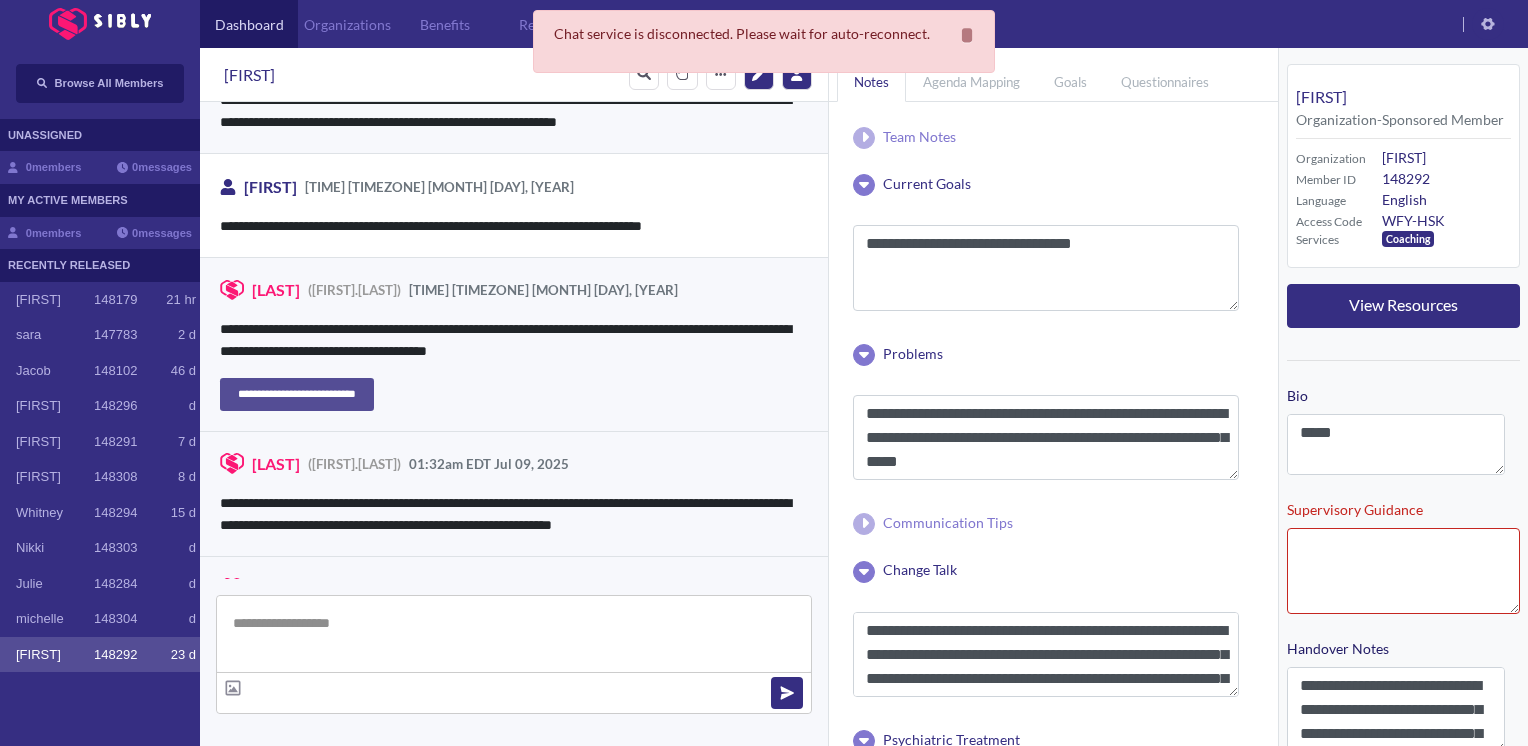 scroll, scrollTop: 1647, scrollLeft: 0, axis: vertical 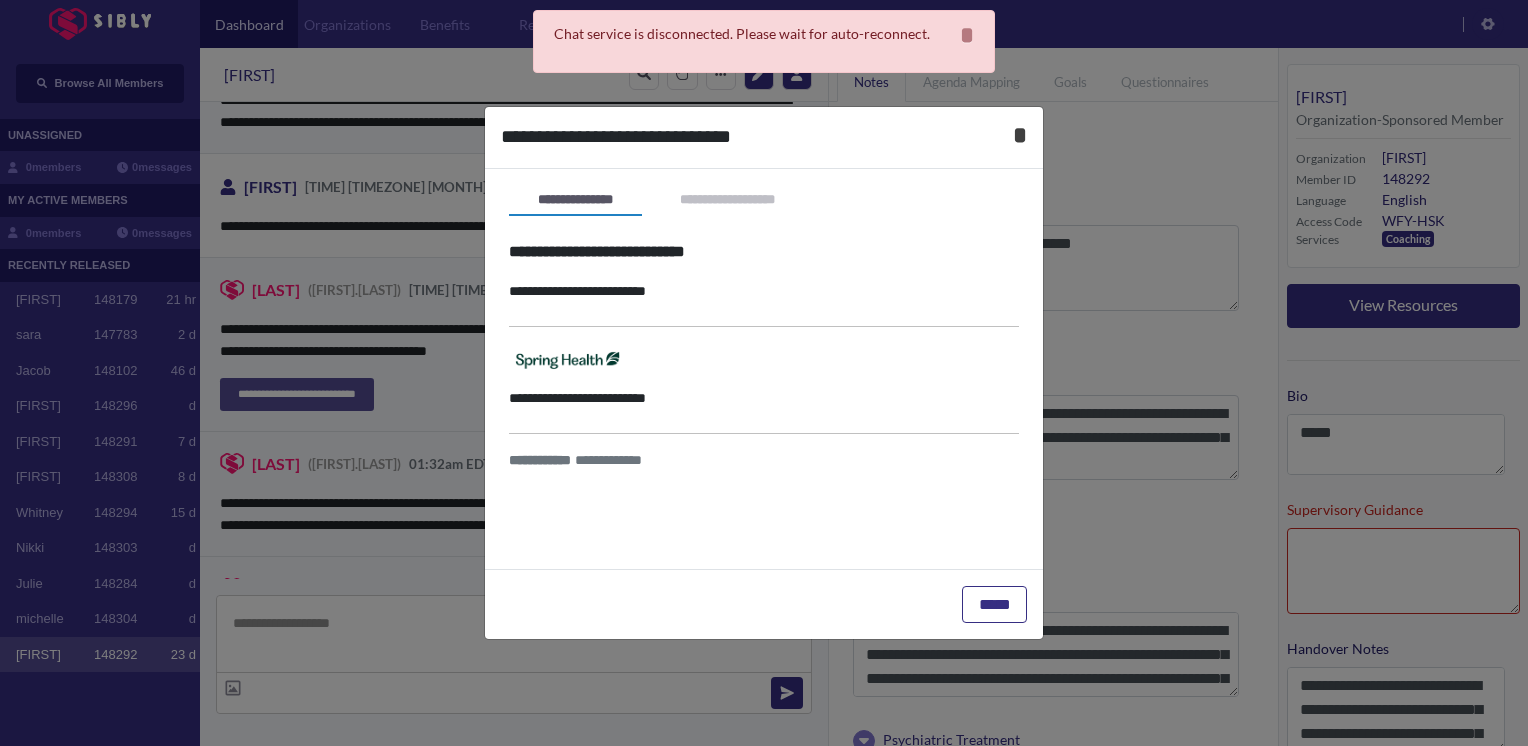 click on "*" at bounding box center (1020, 135) 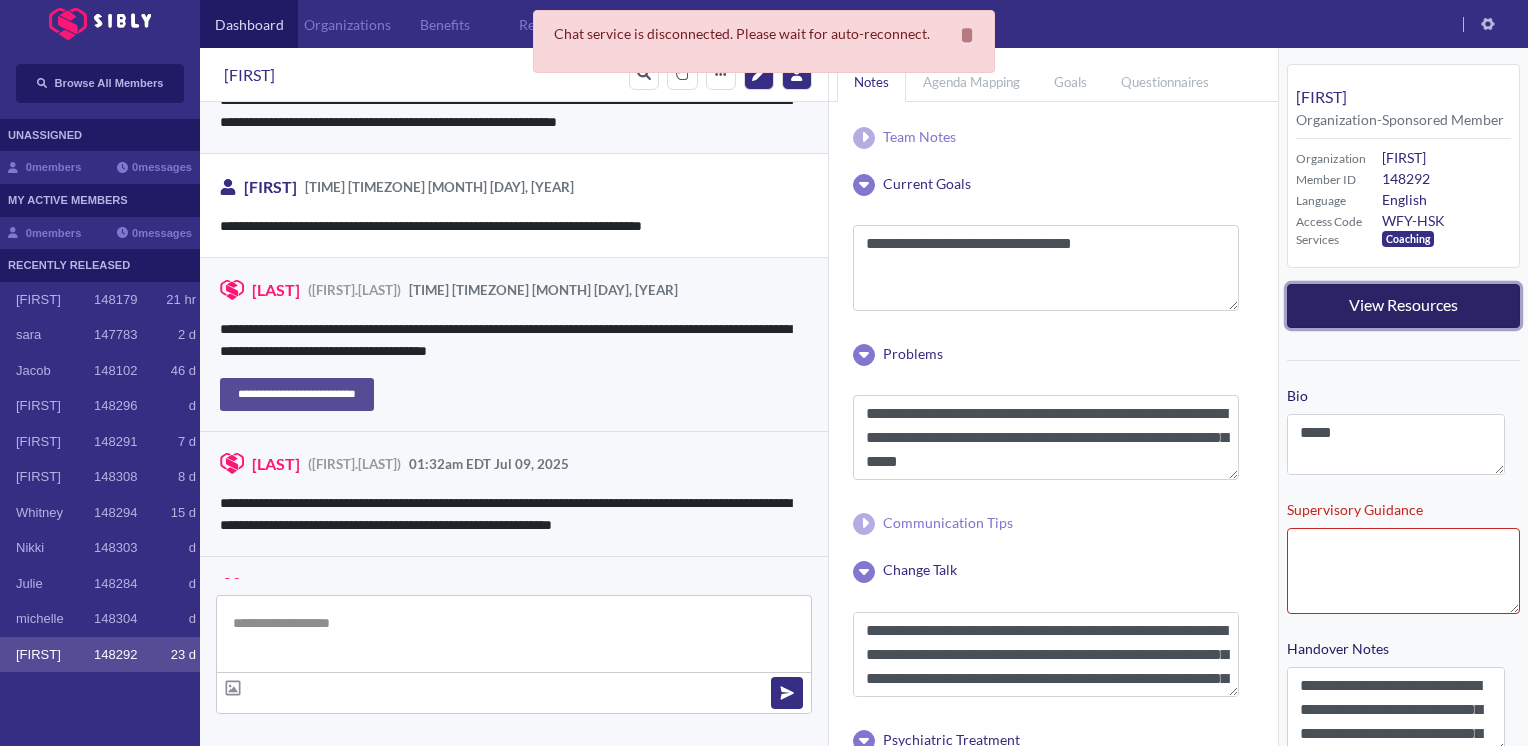 click on "View Resources" at bounding box center [1403, 304] 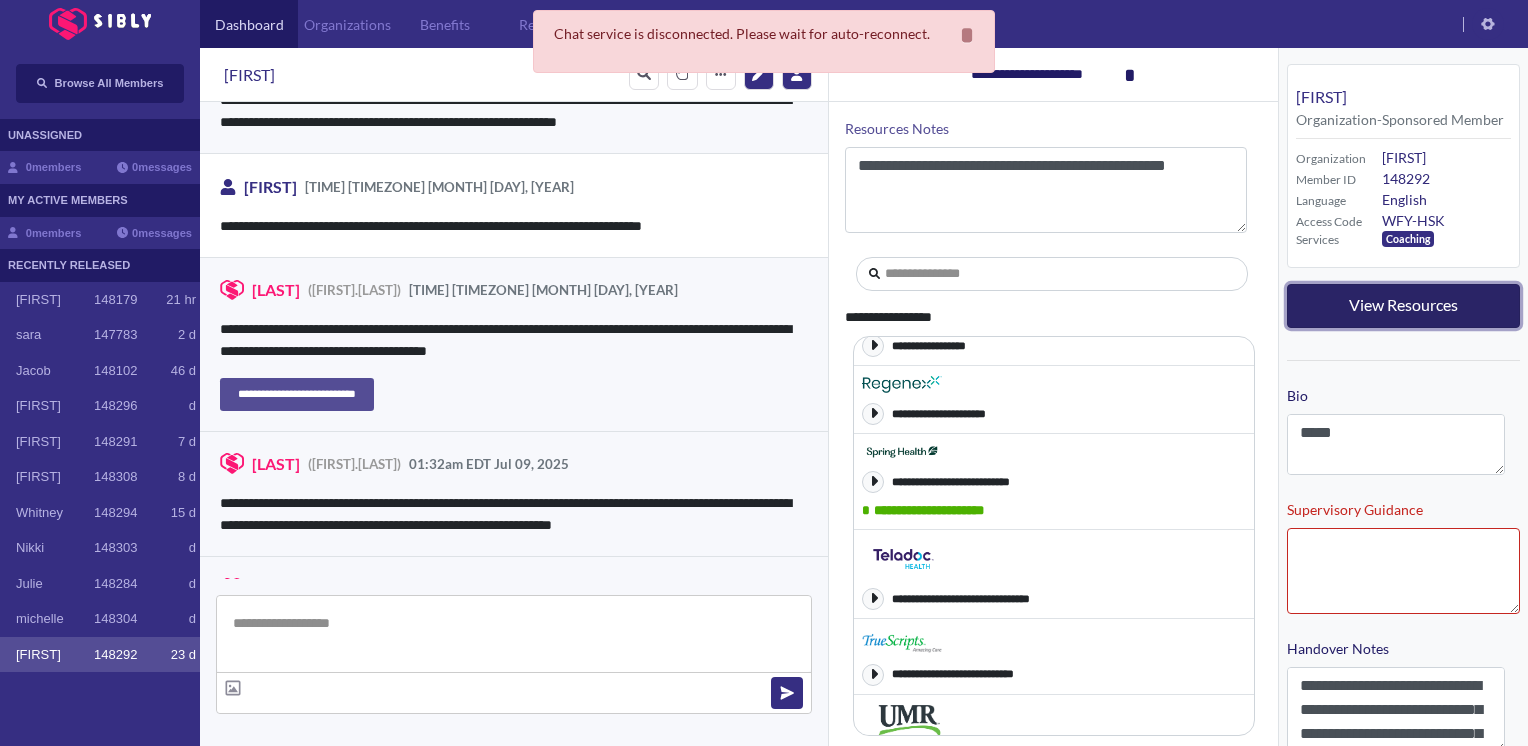 scroll, scrollTop: 228, scrollLeft: 0, axis: vertical 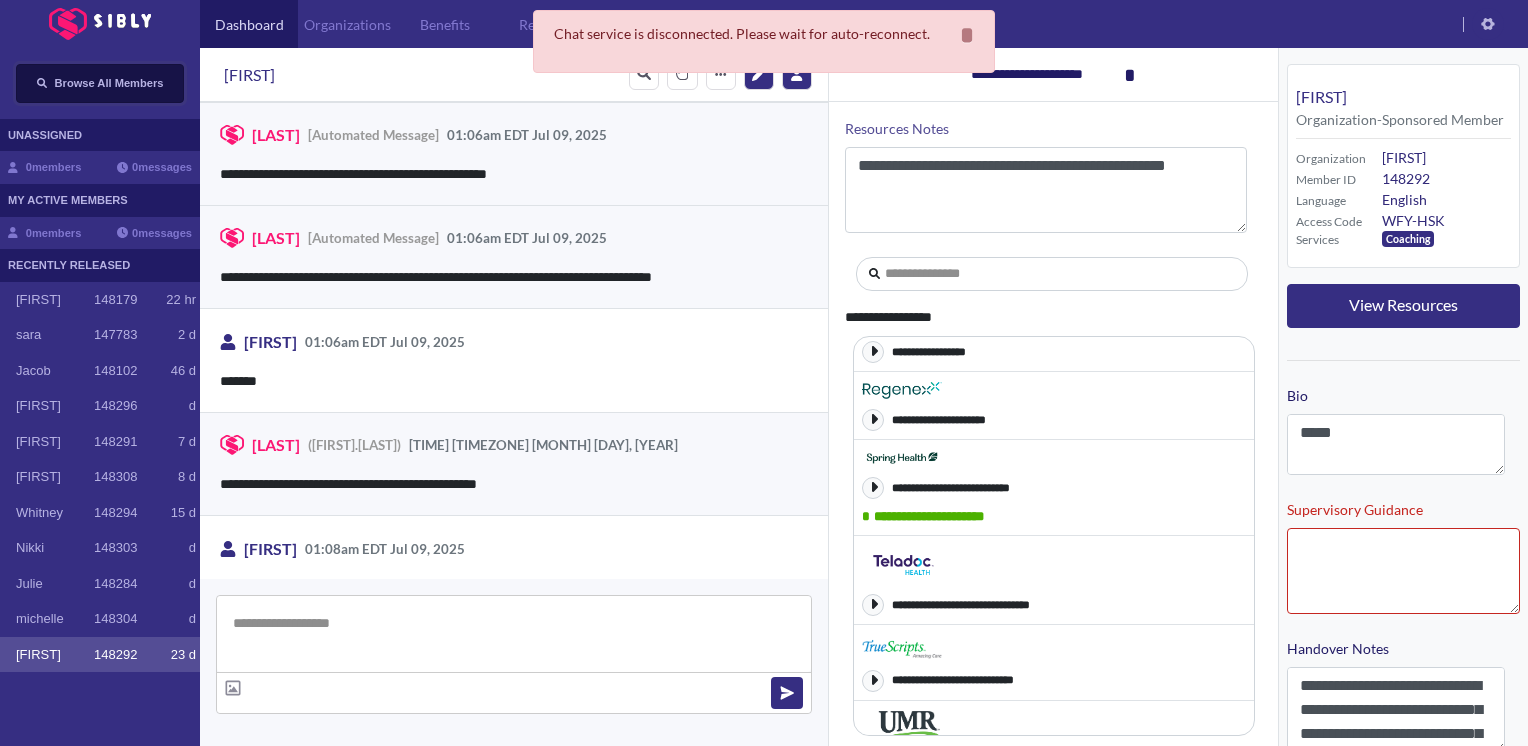 click on "Browse All Members" at bounding box center [109, 83] 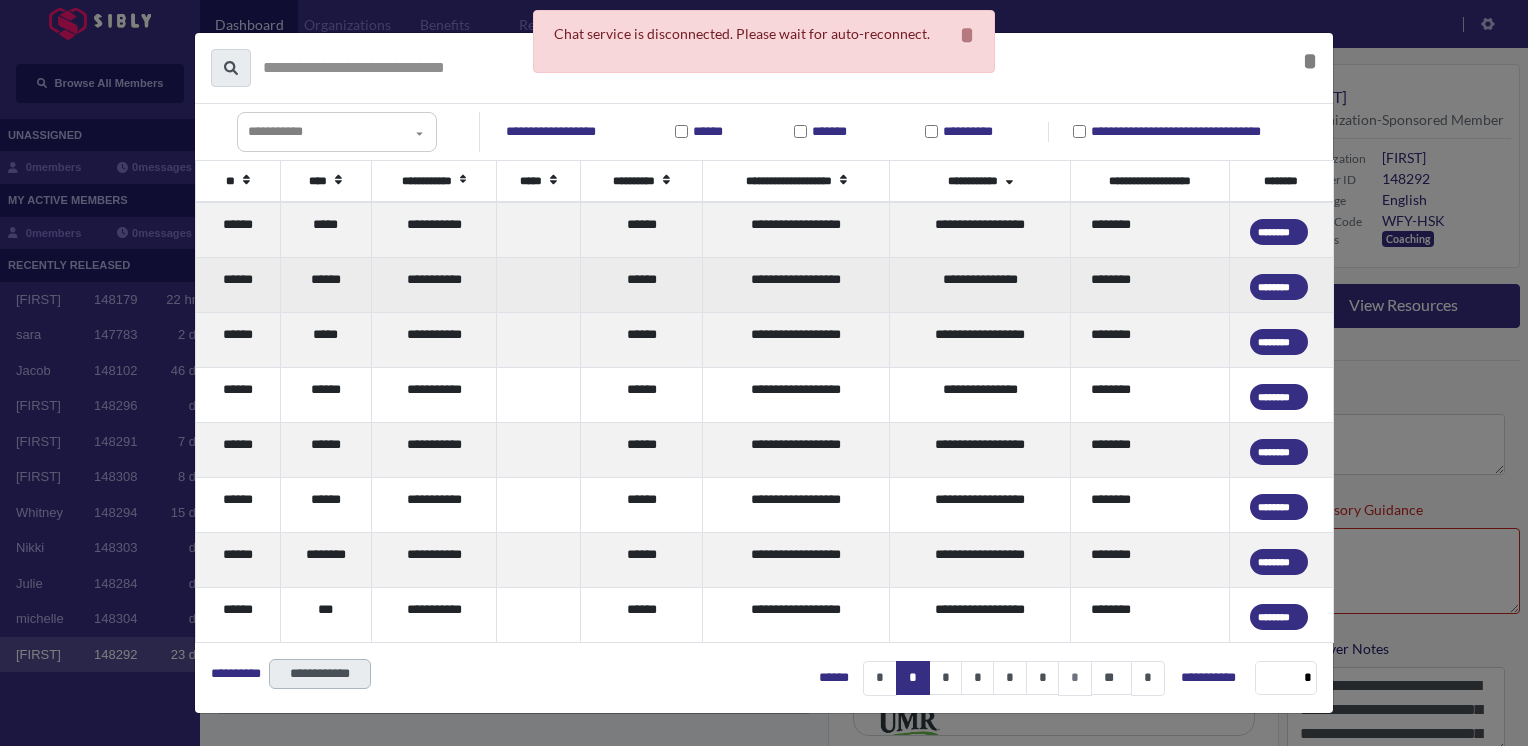click on "******" at bounding box center (238, 285) 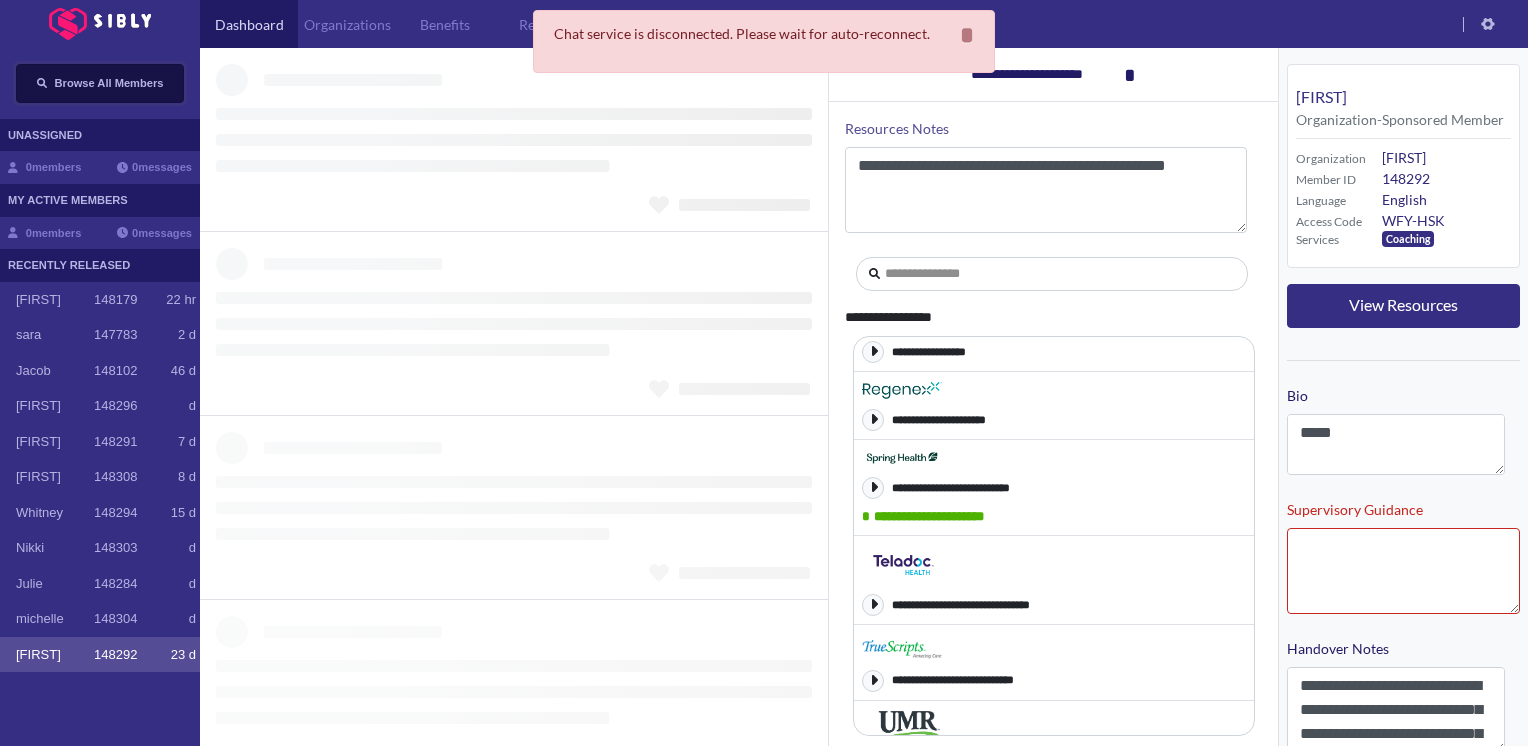 type 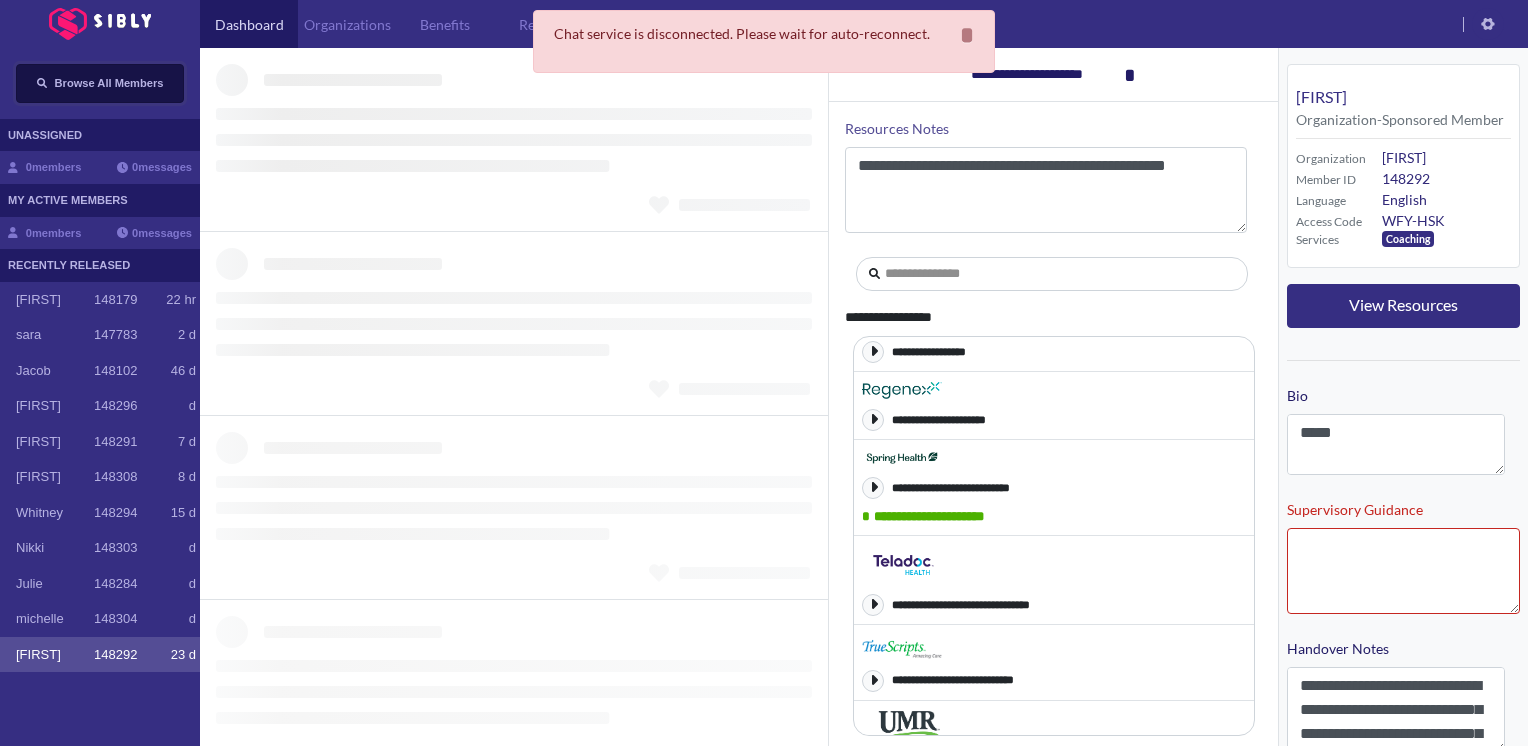 type 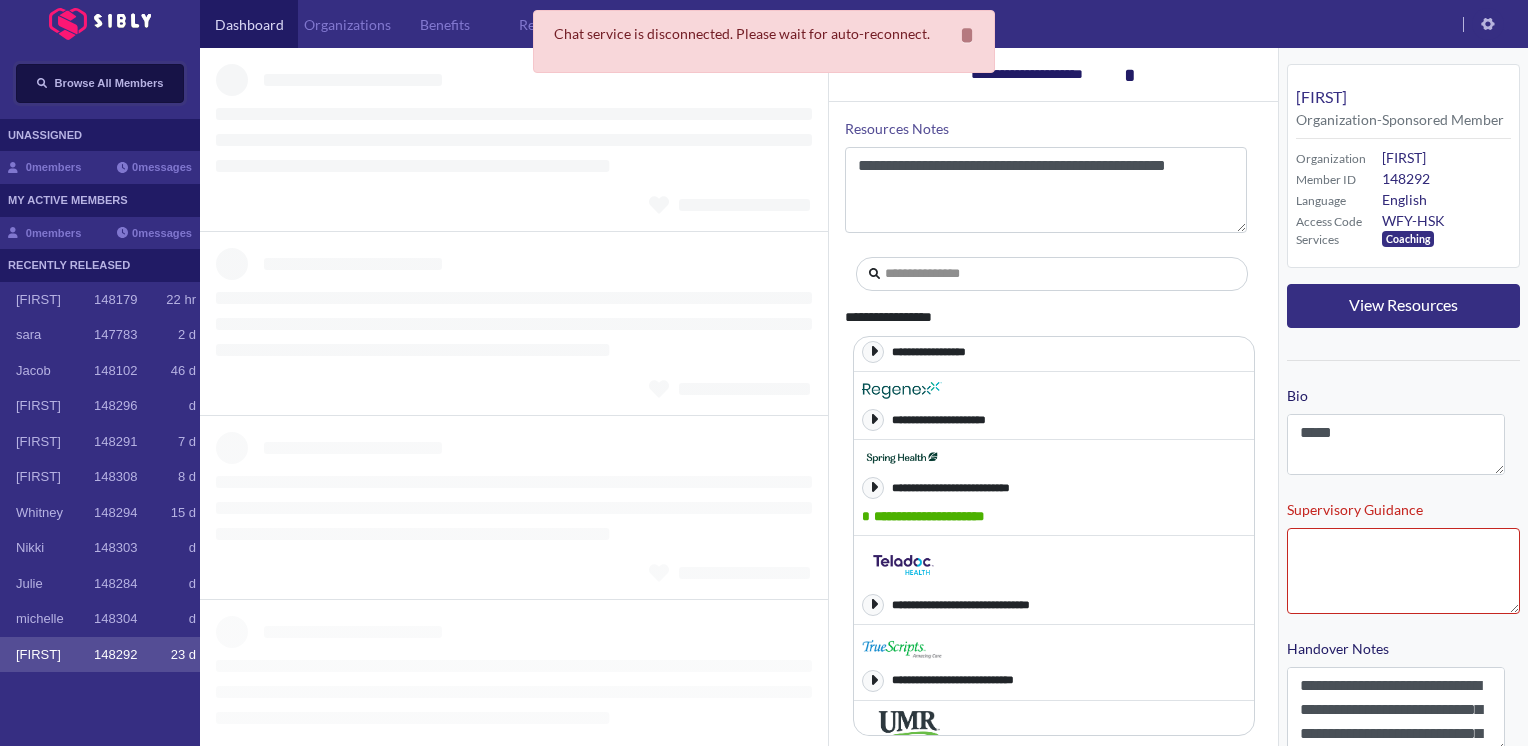 type on "**********" 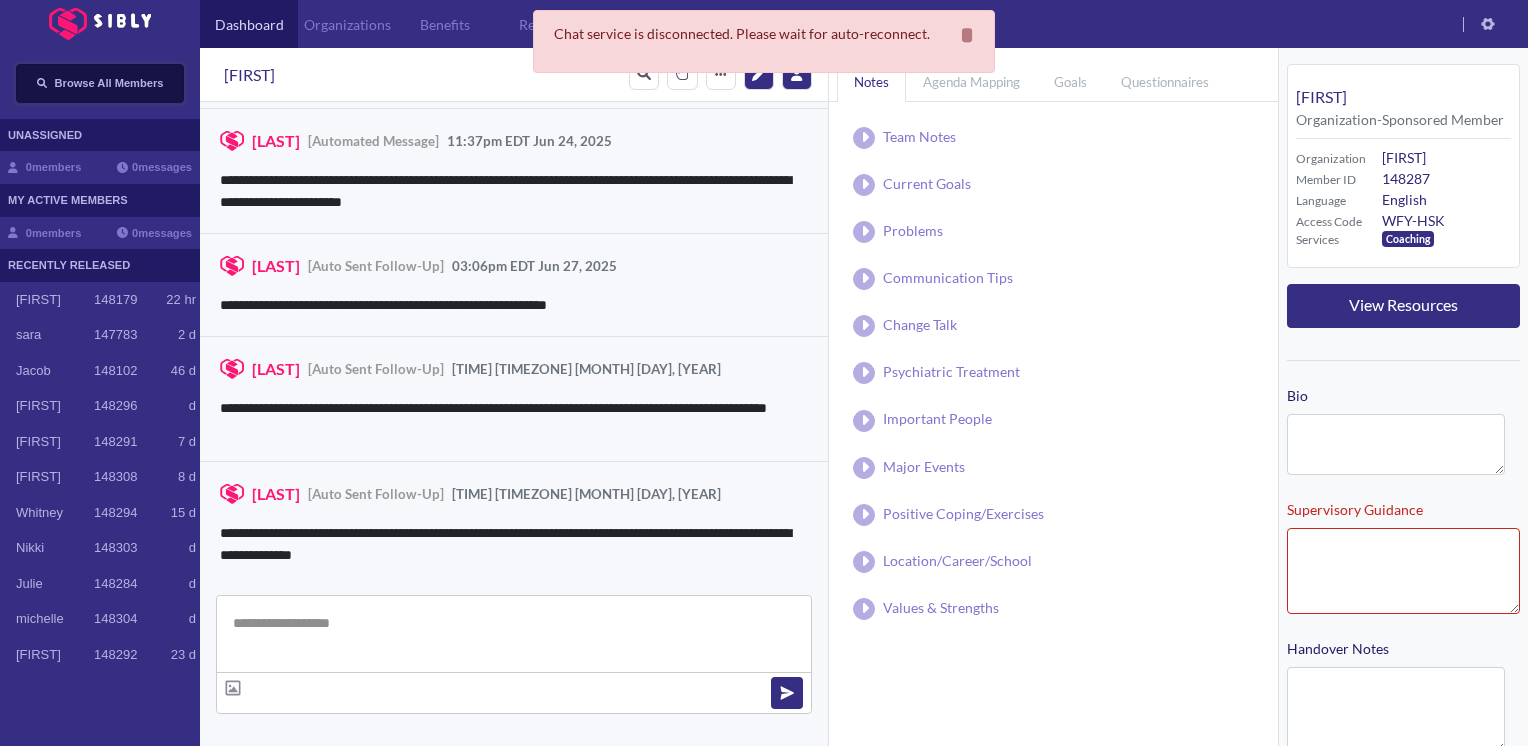 scroll, scrollTop: 308, scrollLeft: 0, axis: vertical 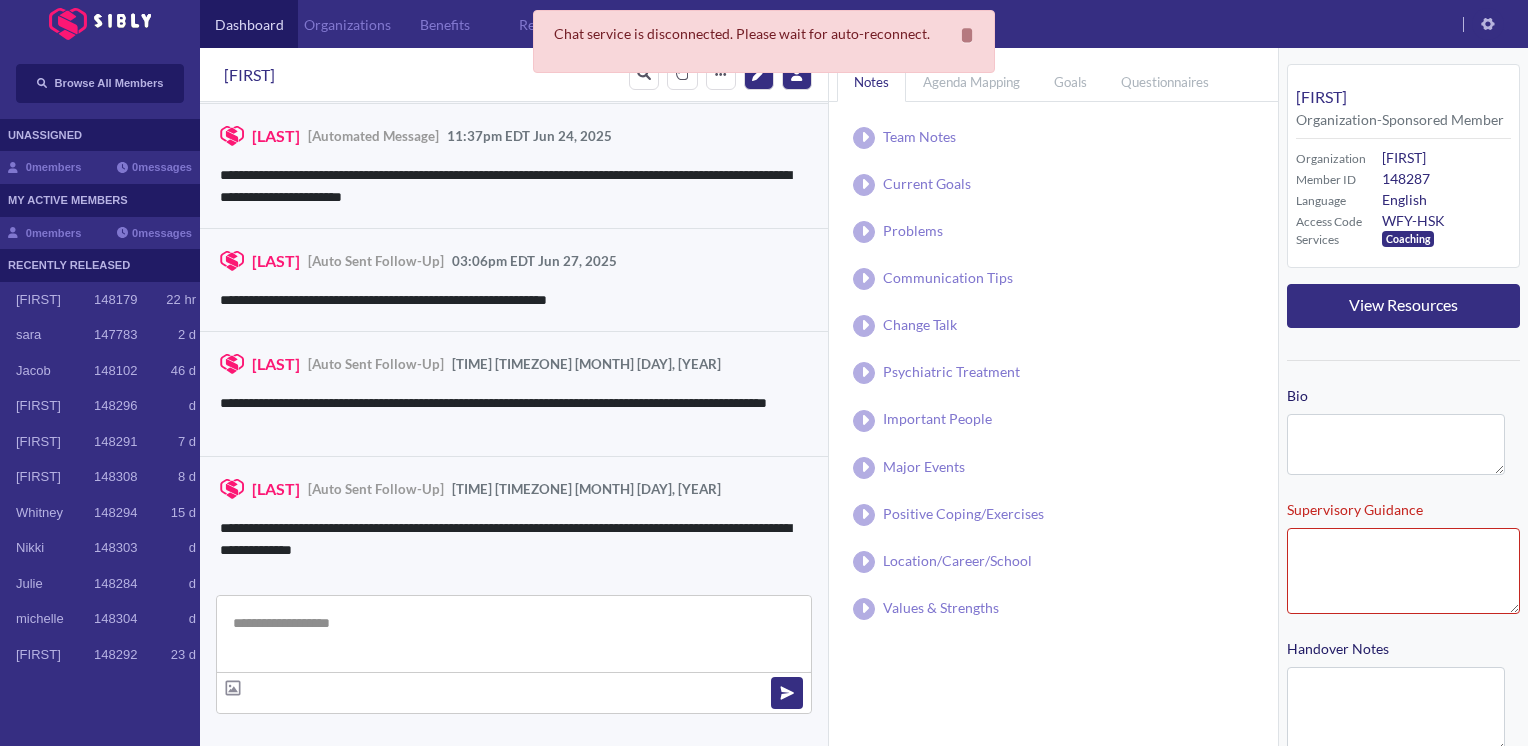 click at bounding box center [514, 634] 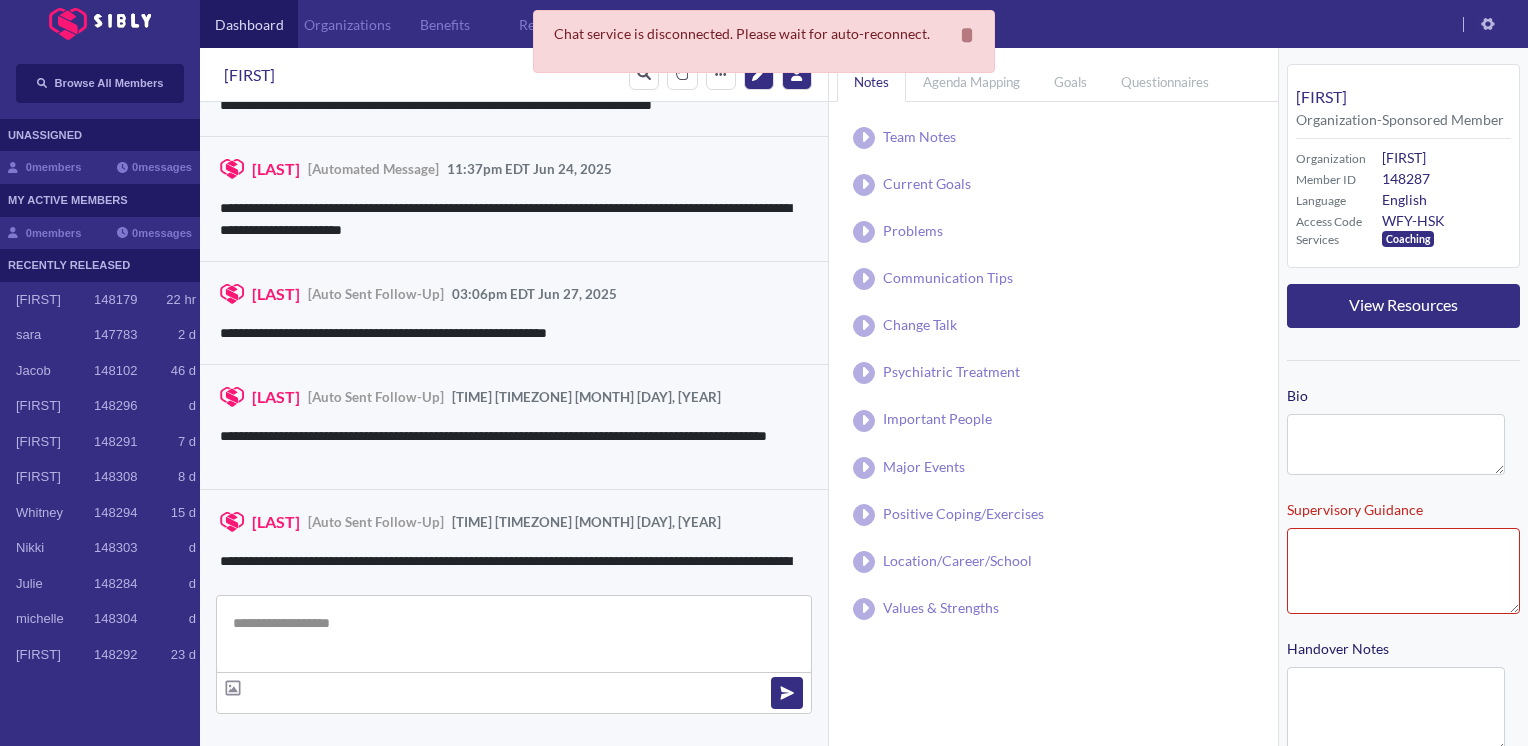 scroll, scrollTop: 308, scrollLeft: 0, axis: vertical 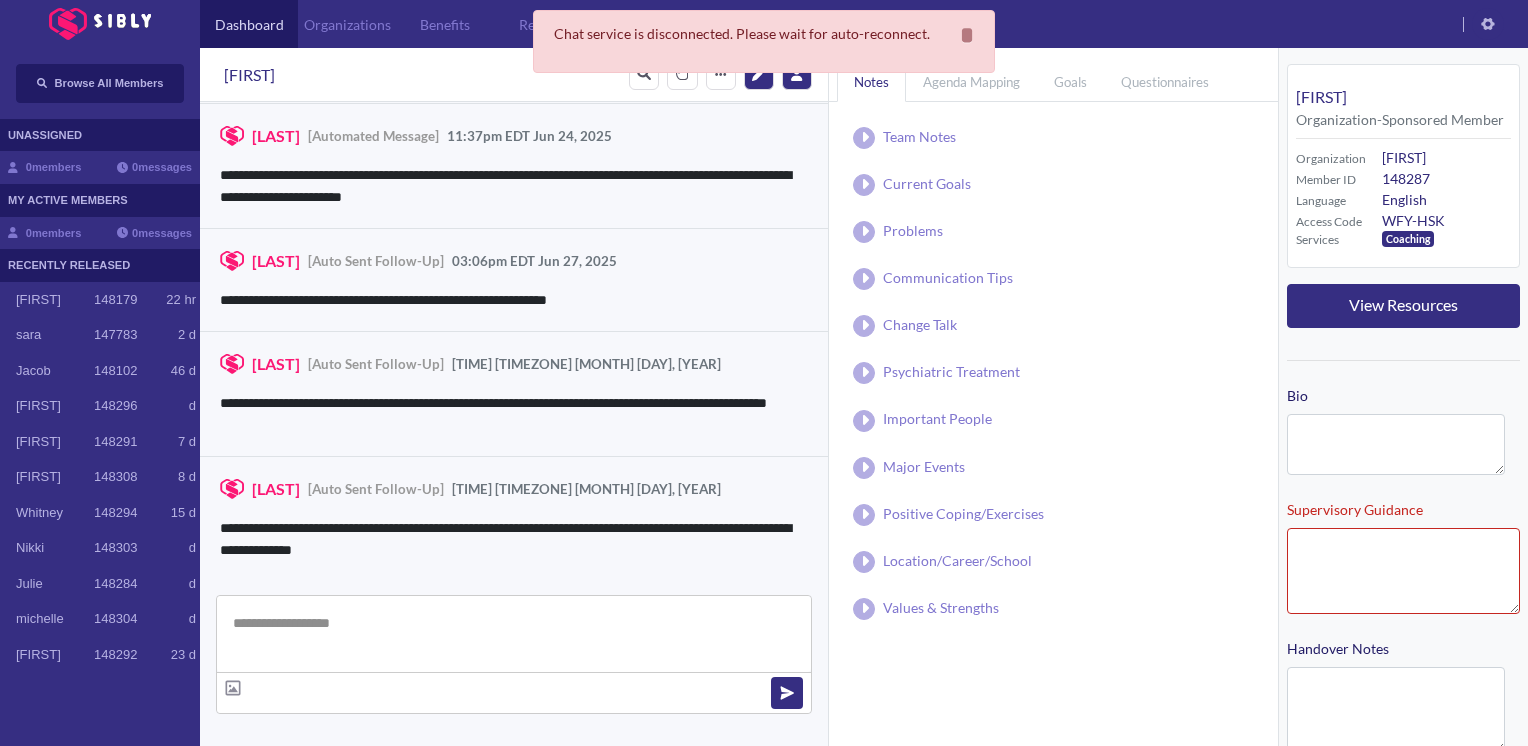 click at bounding box center [514, 634] 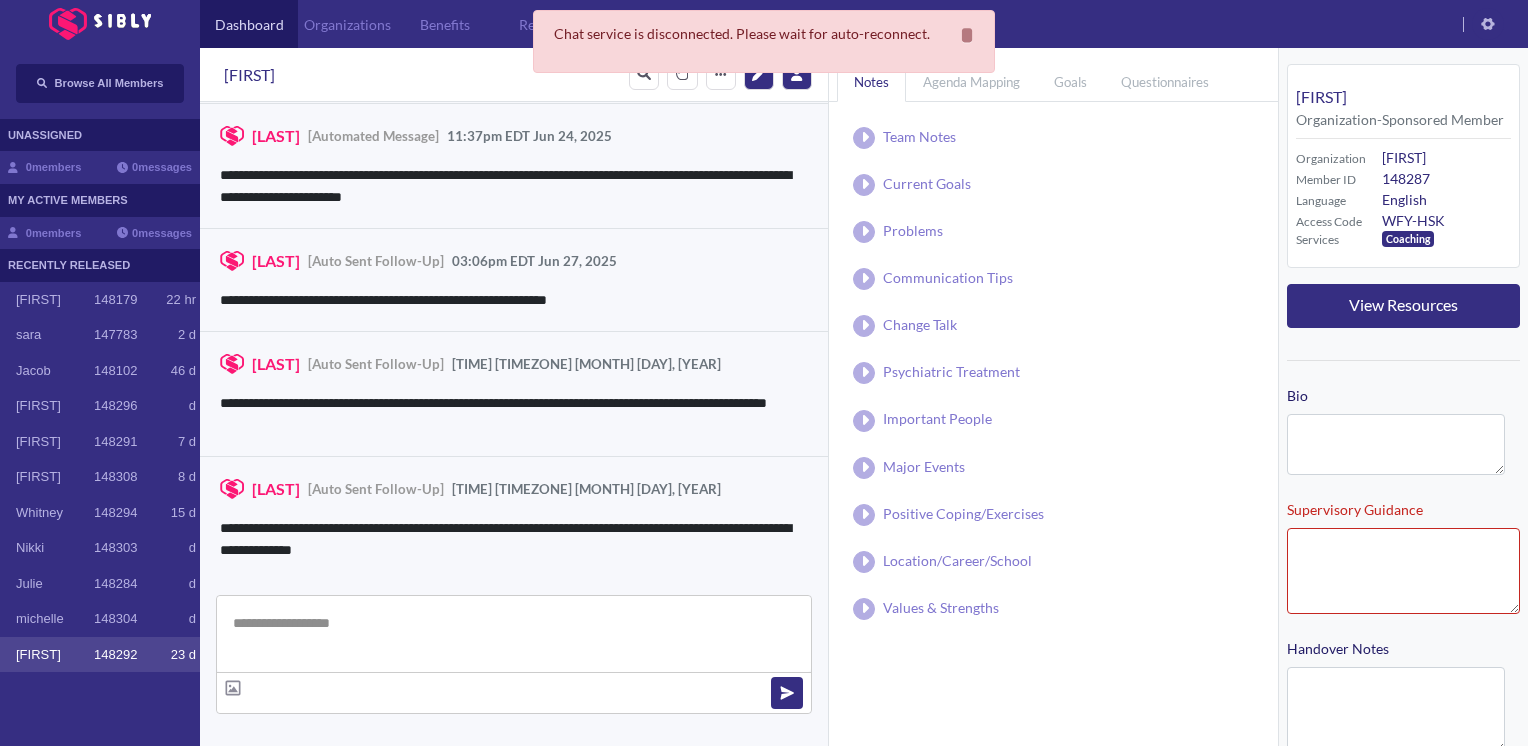click on "[FIRST]" at bounding box center [55, 655] 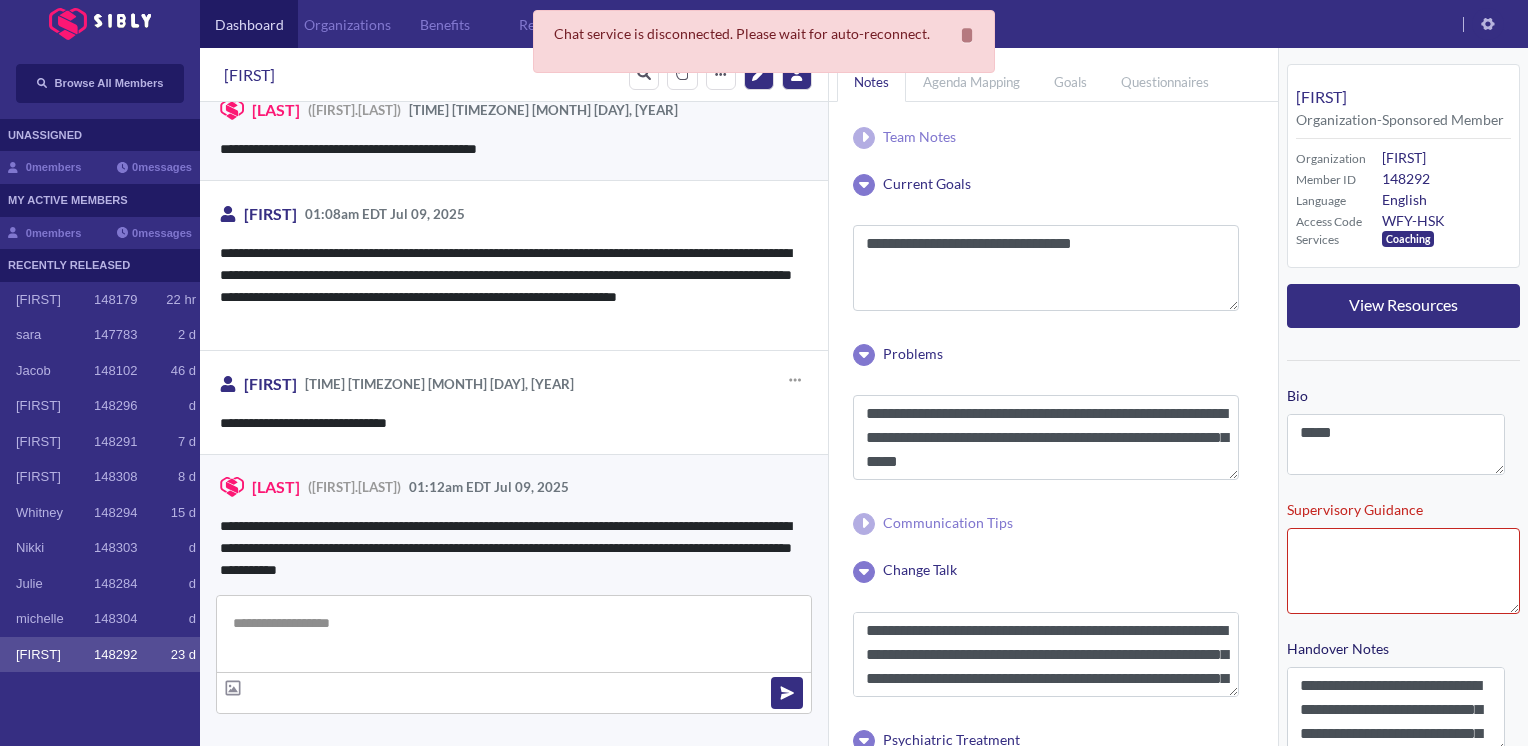 scroll, scrollTop: 356, scrollLeft: 0, axis: vertical 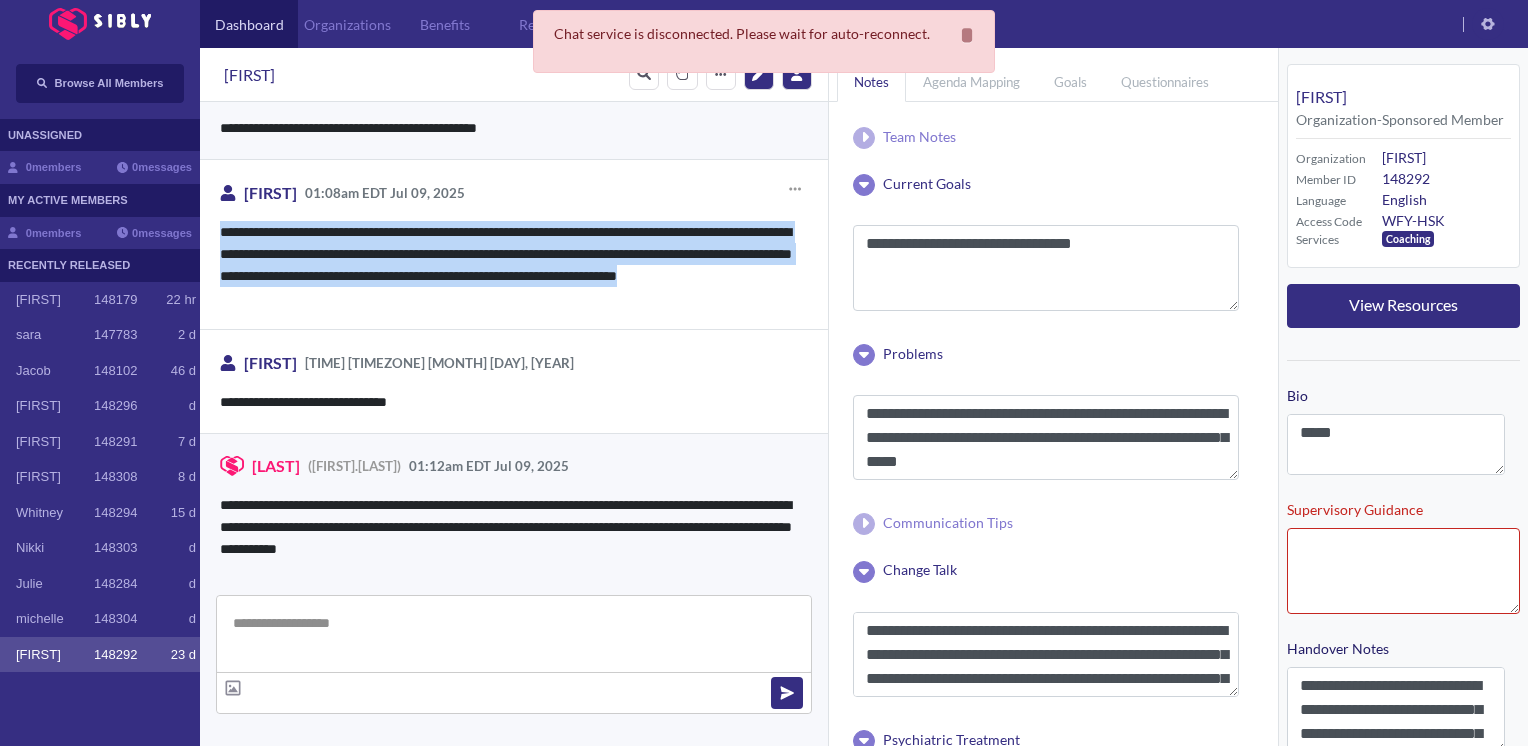 drag, startPoint x: 217, startPoint y: 227, endPoint x: 366, endPoint y: 299, distance: 165.48413 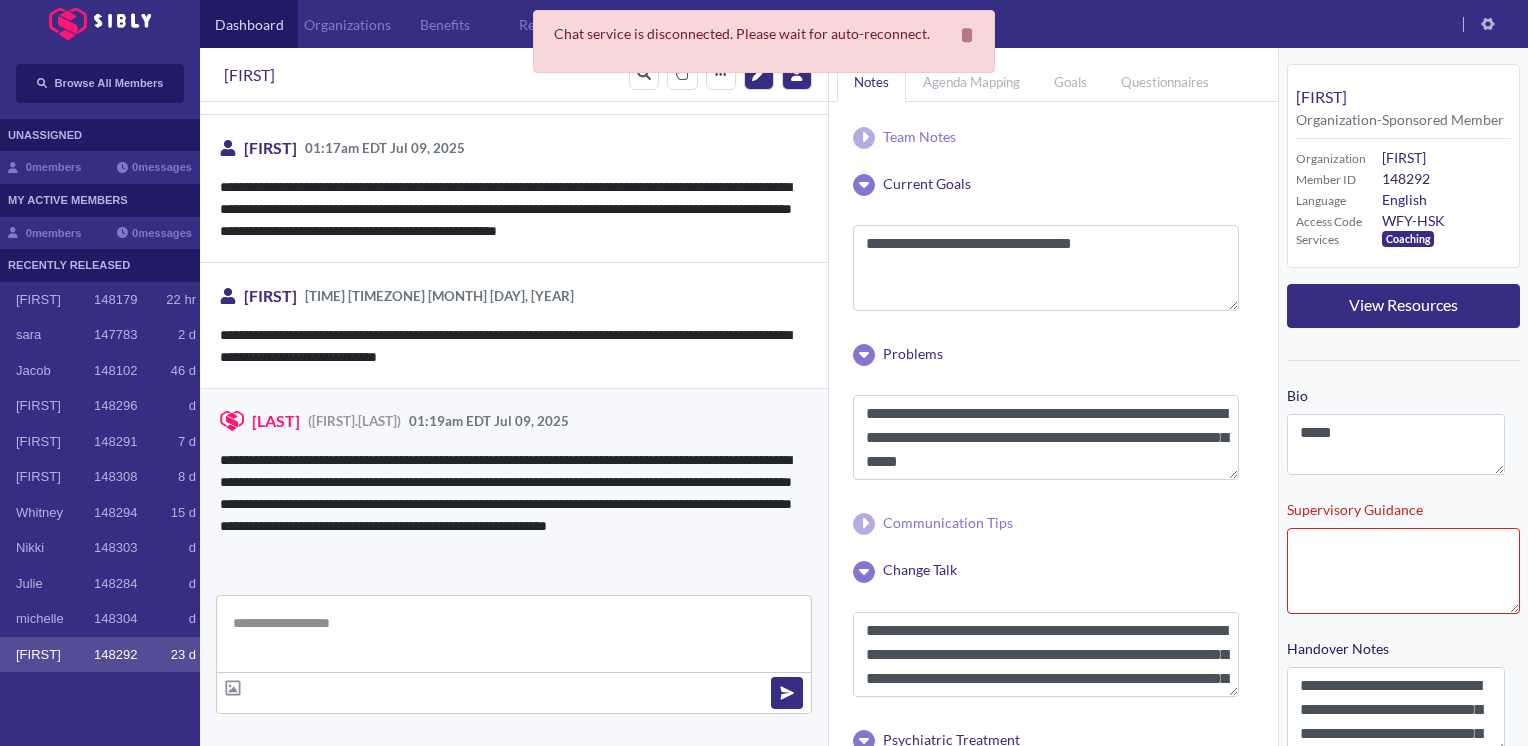 scroll, scrollTop: 994, scrollLeft: 0, axis: vertical 